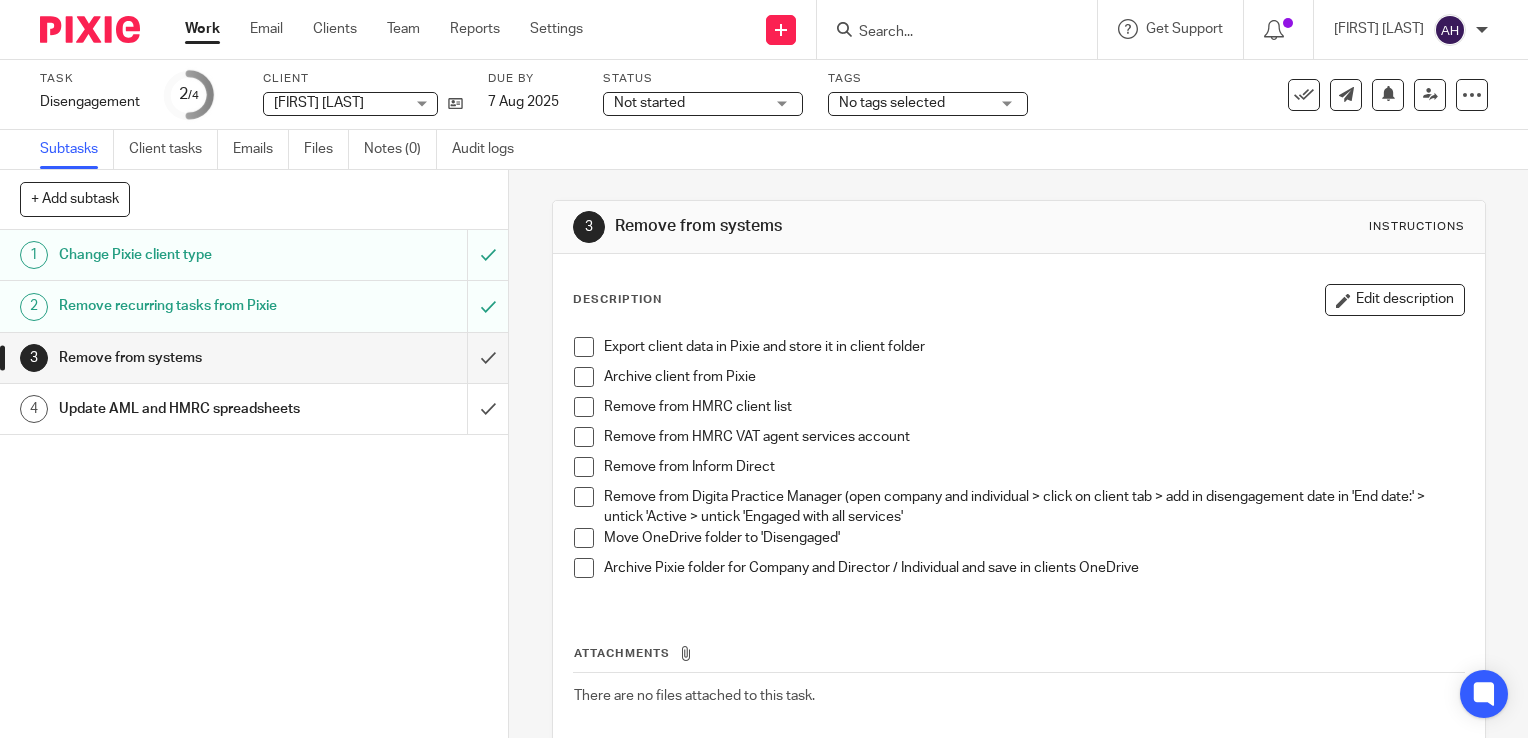 scroll, scrollTop: 0, scrollLeft: 0, axis: both 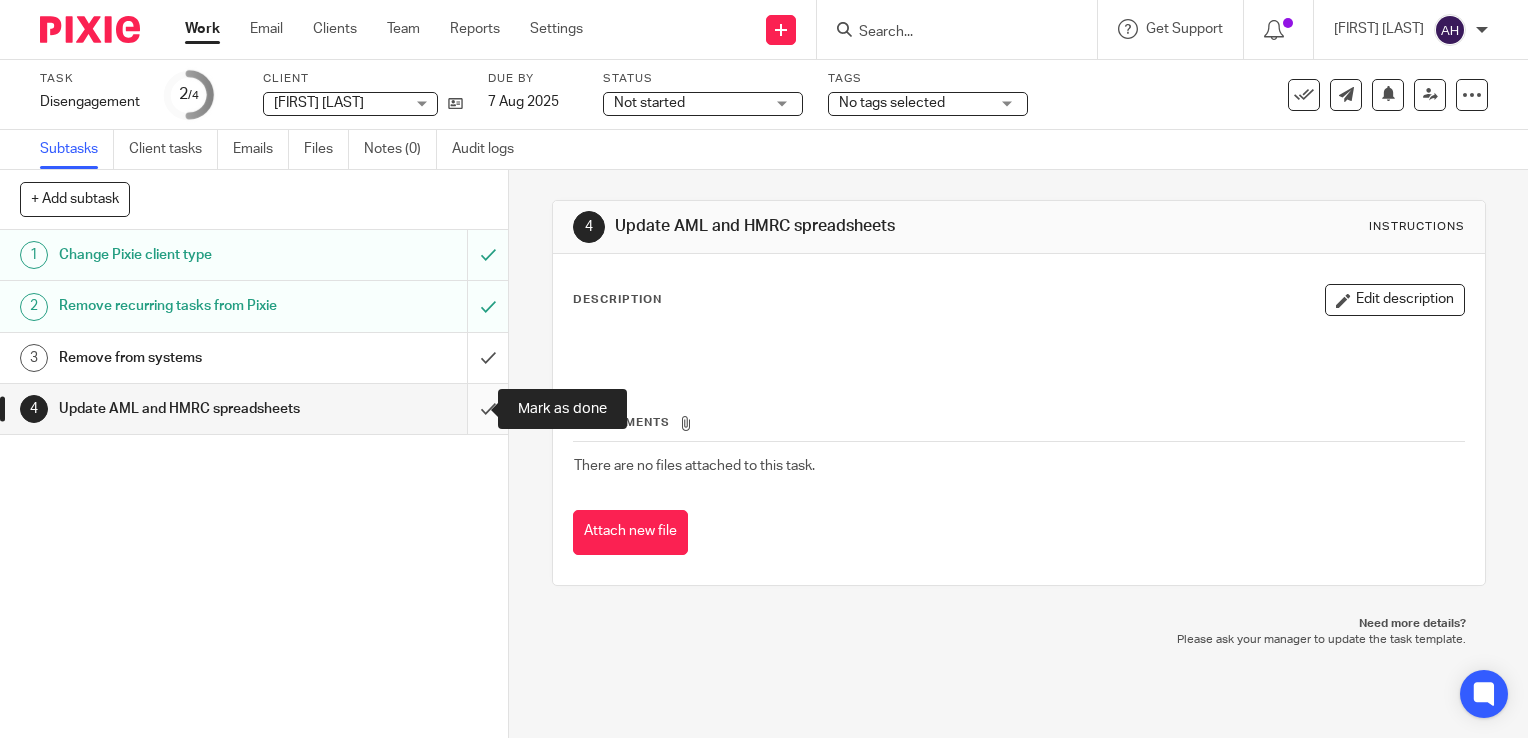 click at bounding box center (254, 409) 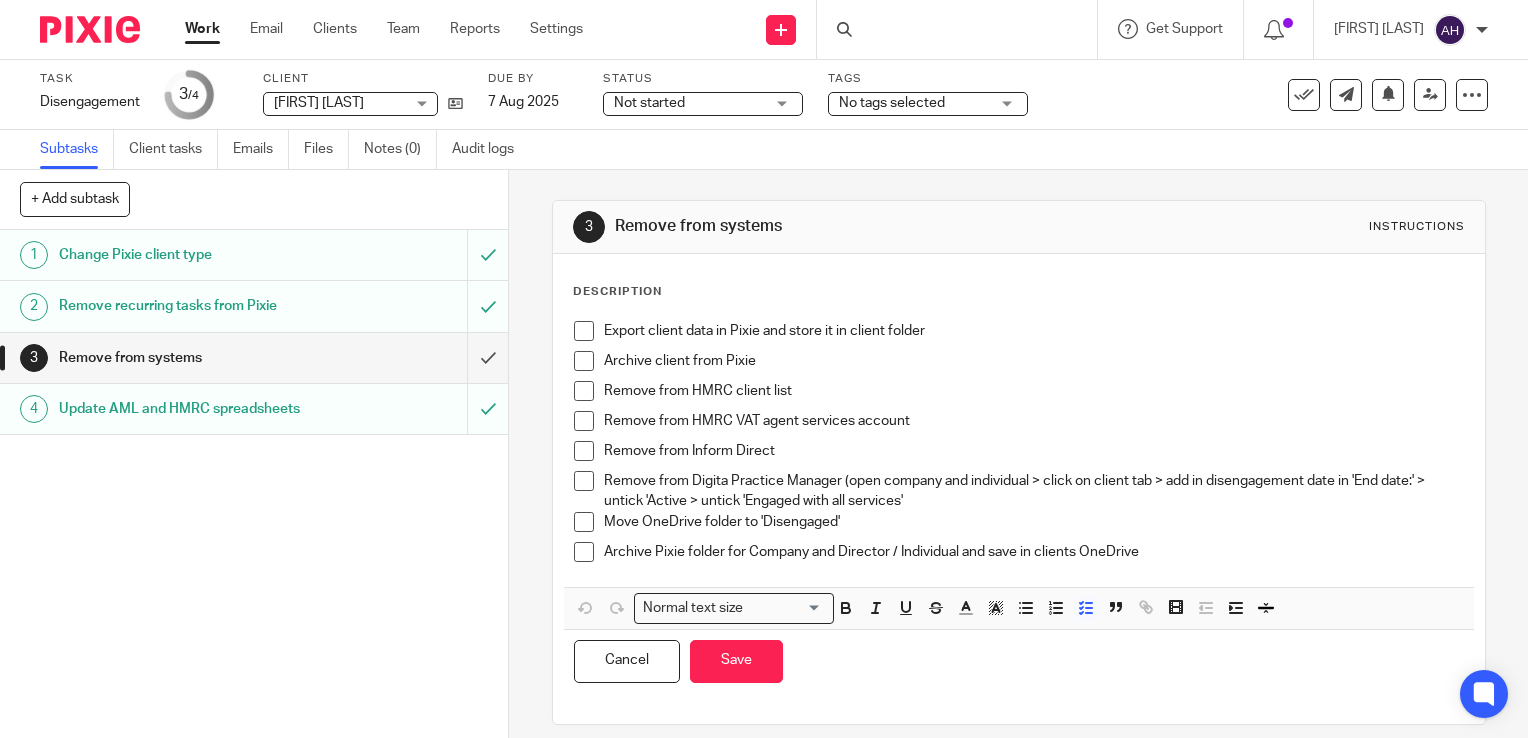 scroll, scrollTop: 0, scrollLeft: 0, axis: both 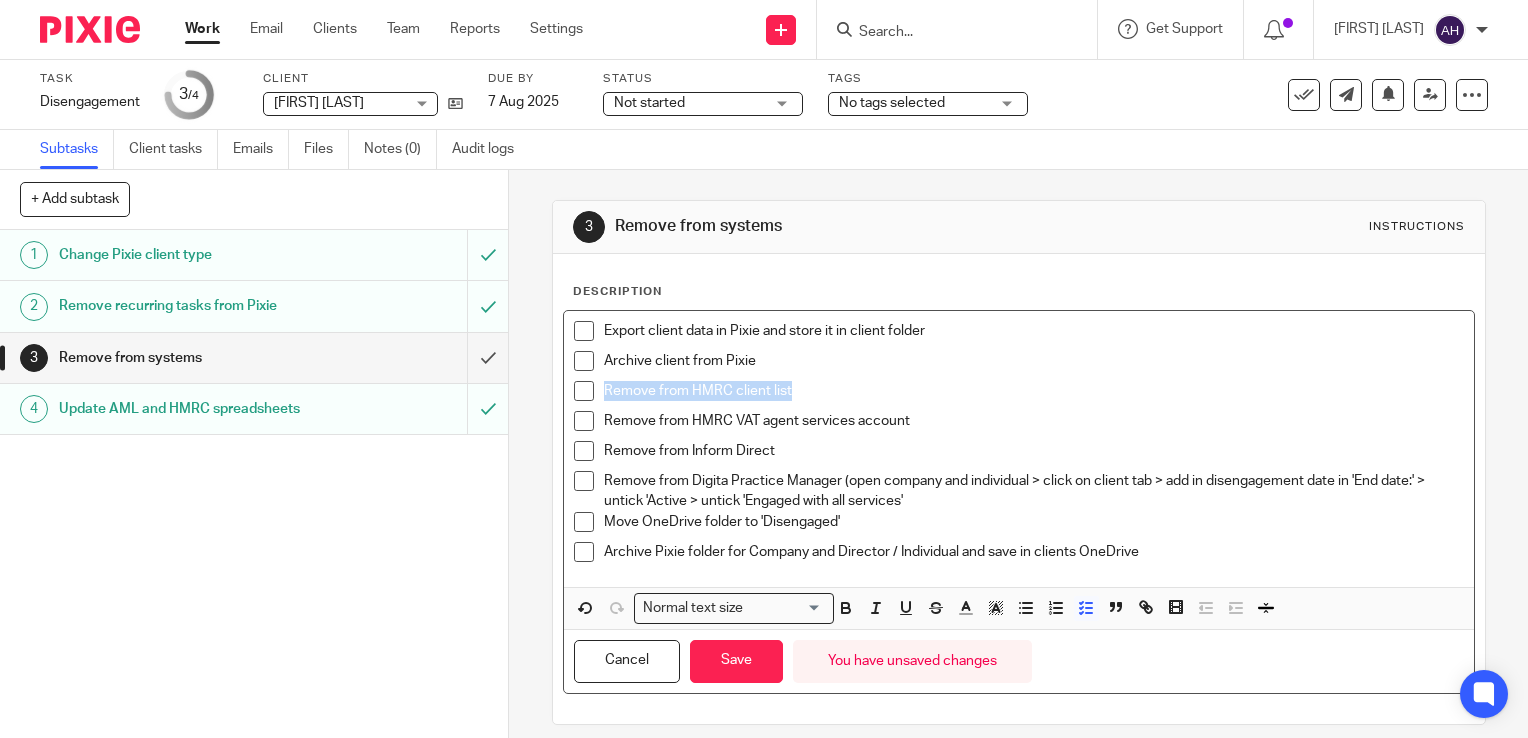 click on "Remove from HMRC VAT agent services account" at bounding box center (1034, 421) 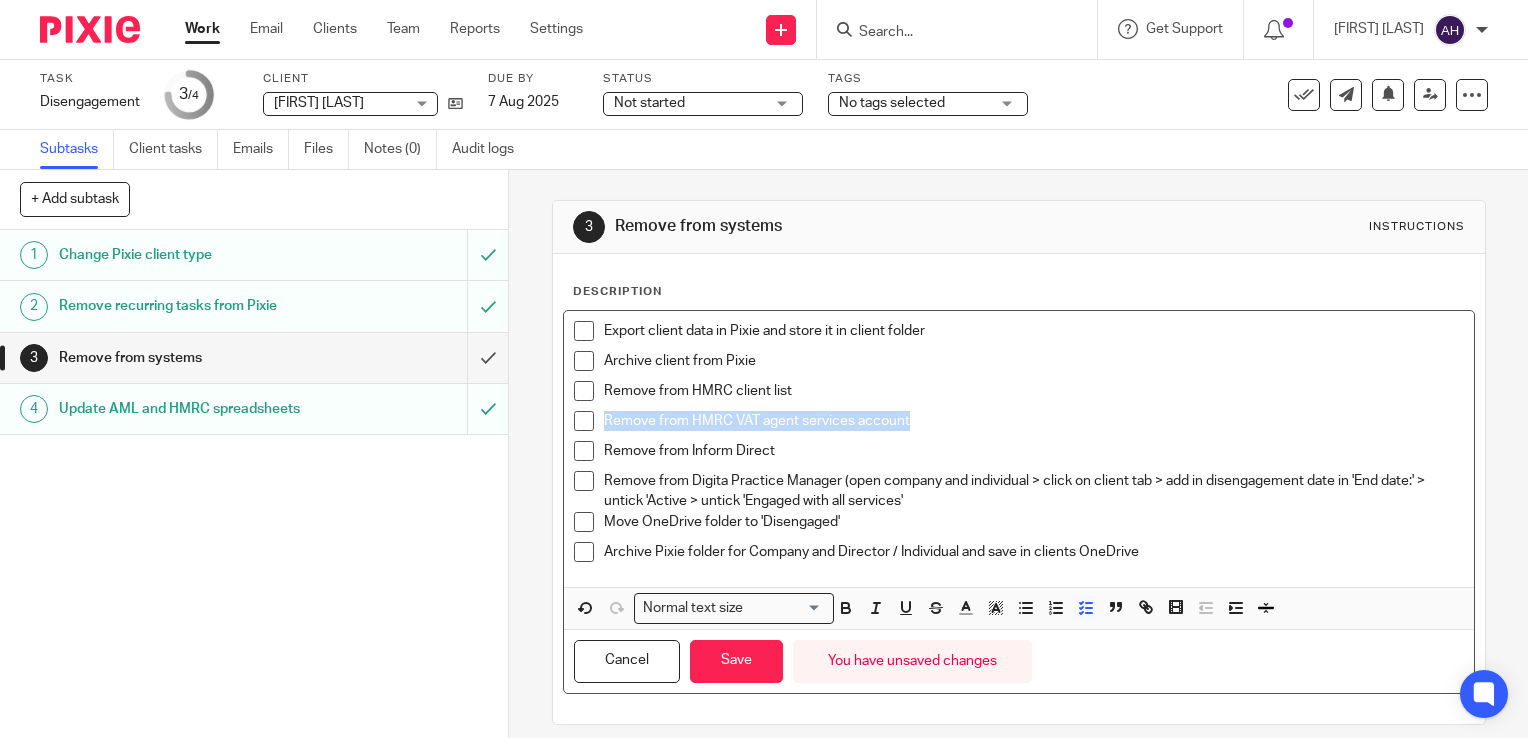 drag, startPoint x: 906, startPoint y: 417, endPoint x: 587, endPoint y: 420, distance: 319.0141 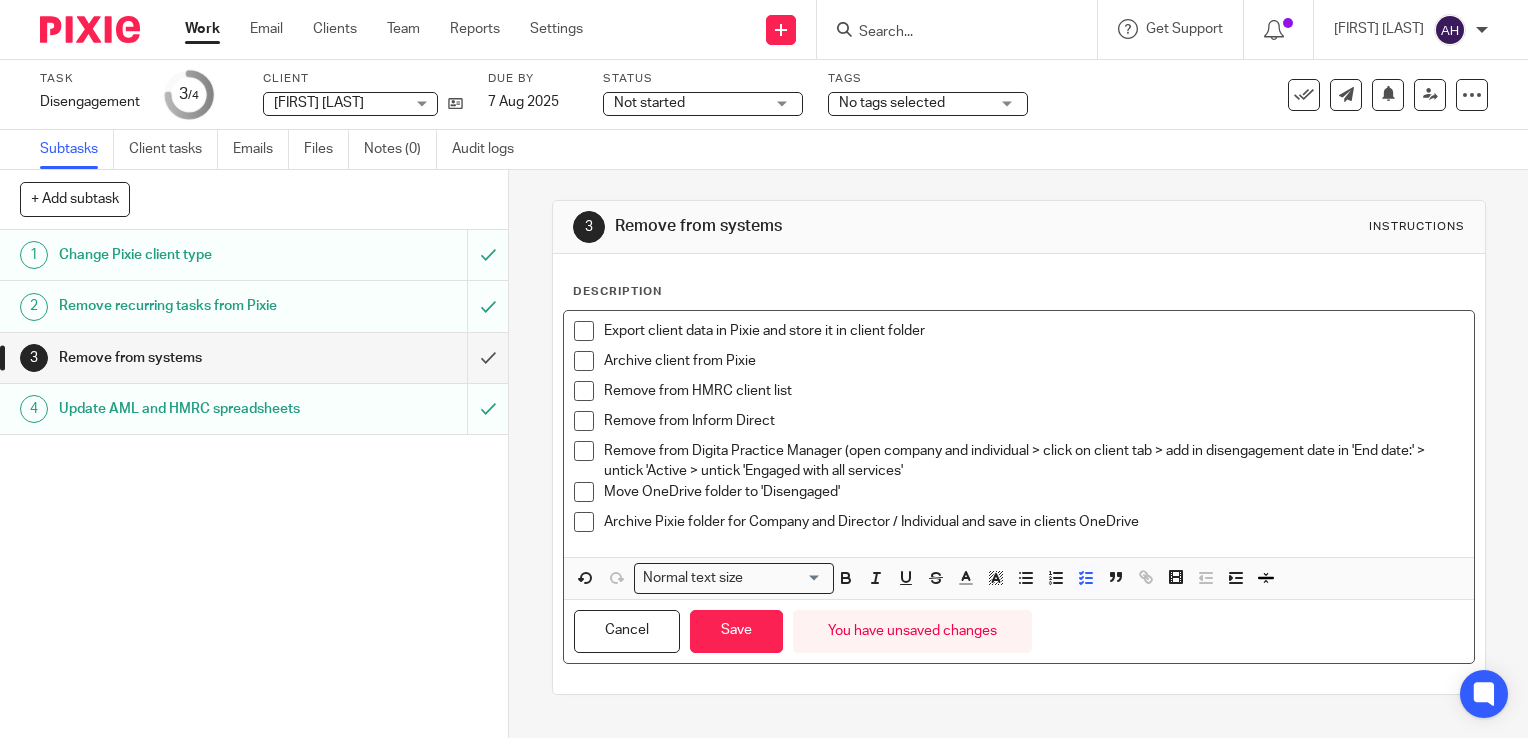 type 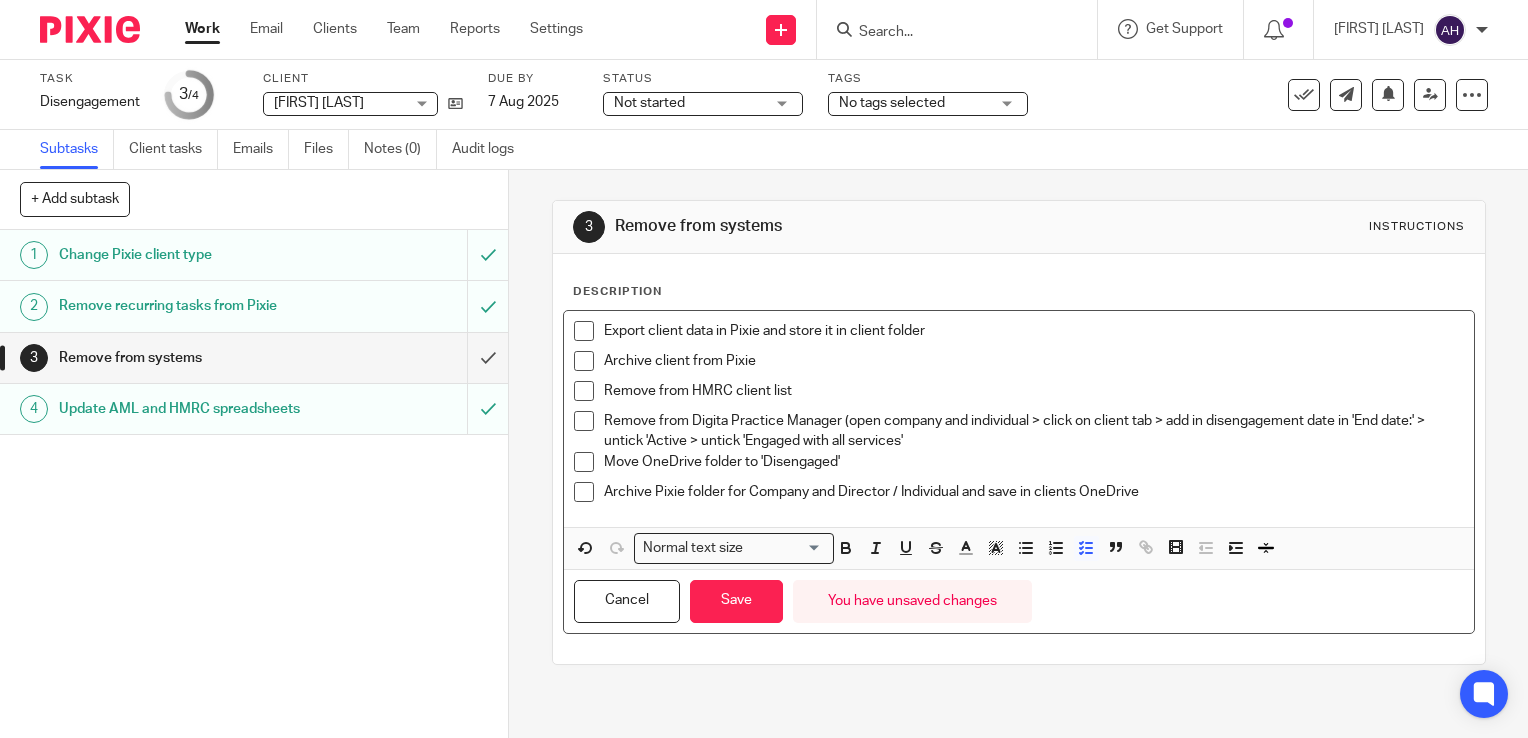click on "Archive Pixie folder for Company and Director / Individual and save in clients OneDrive" at bounding box center (1019, 497) 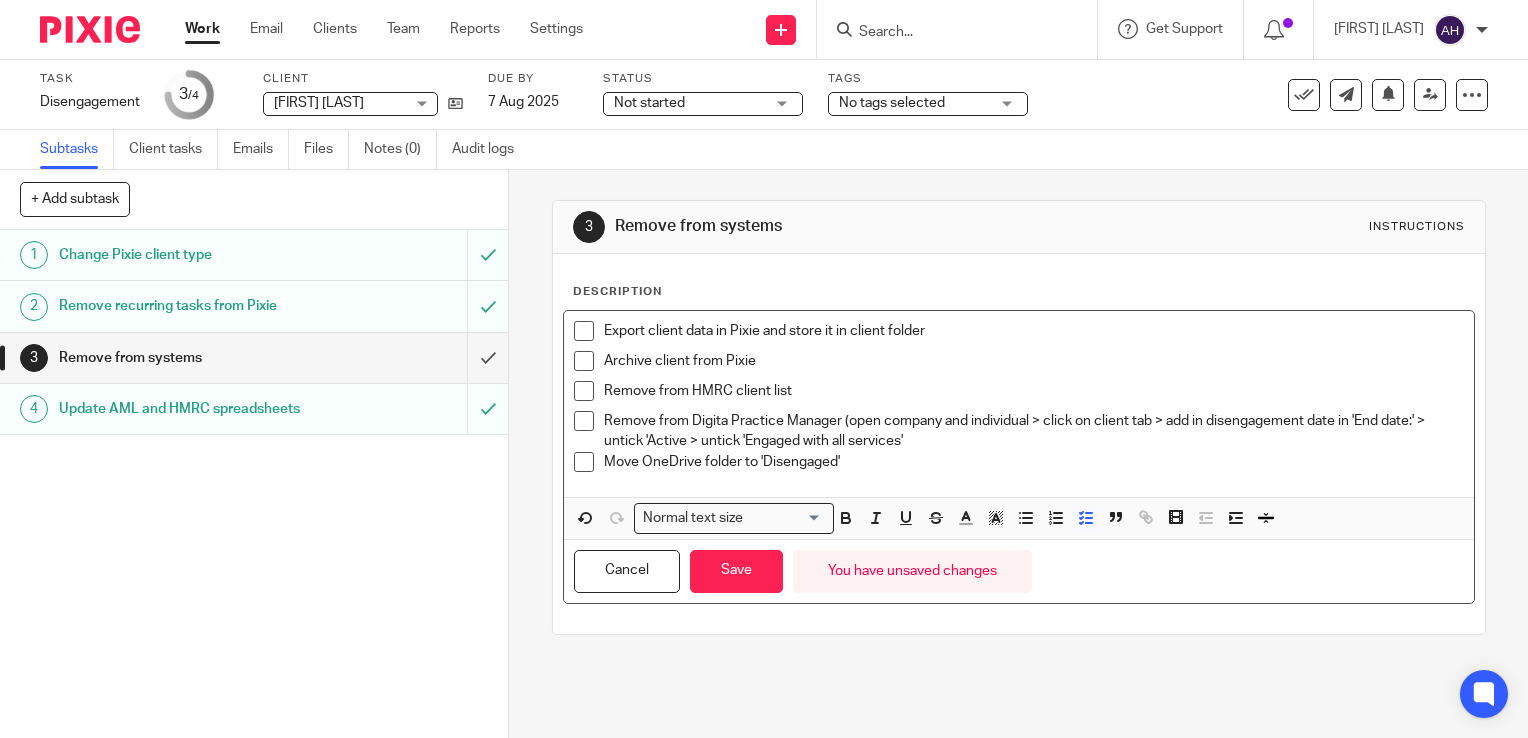 click on "Export client data in Pixie and store it in client folder" at bounding box center (1034, 331) 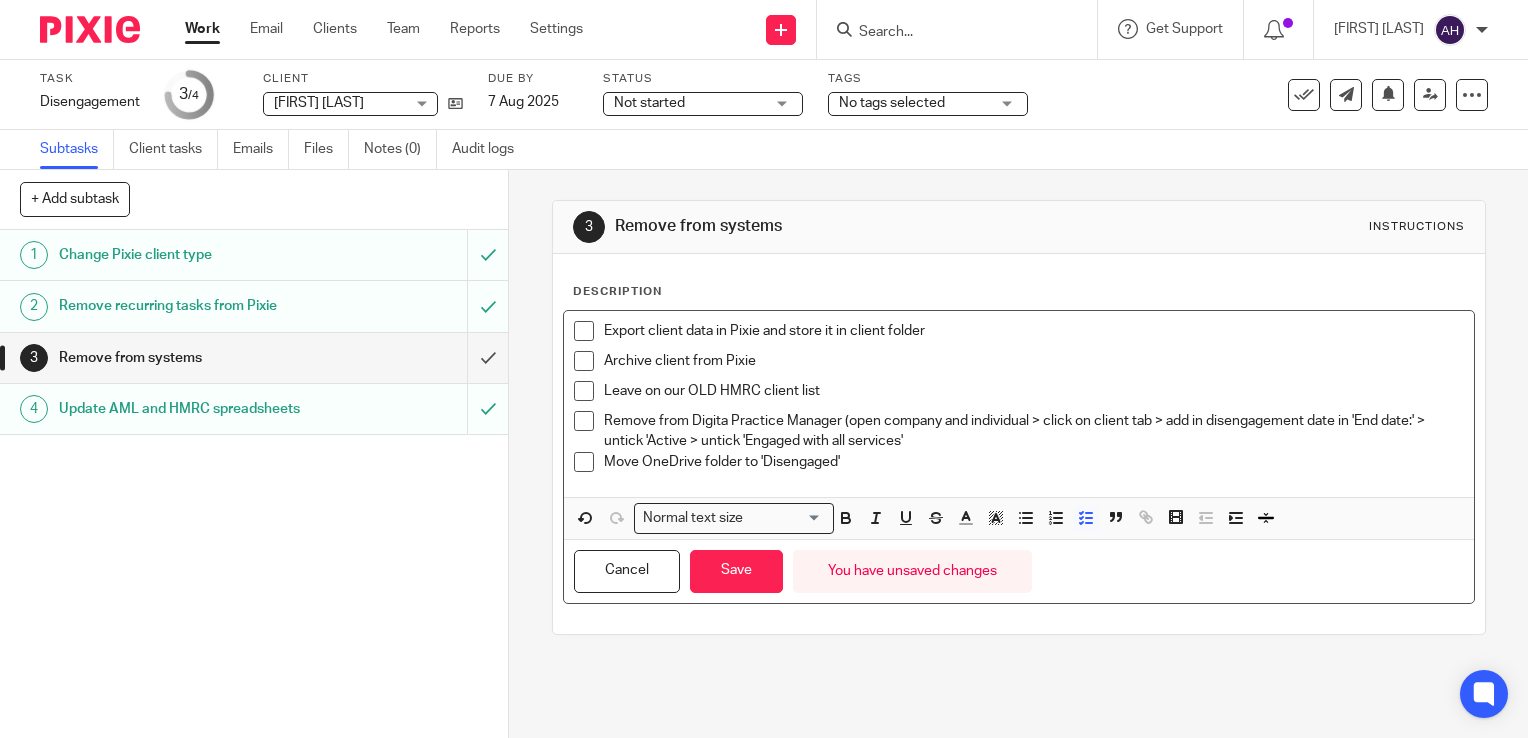 click on "Remove from Digita Practice Manager (open company and individual > click on client tab > add in disengagement date in 'End date:' > untick 'Active > untick 'Engaged with all services'" at bounding box center (1034, 431) 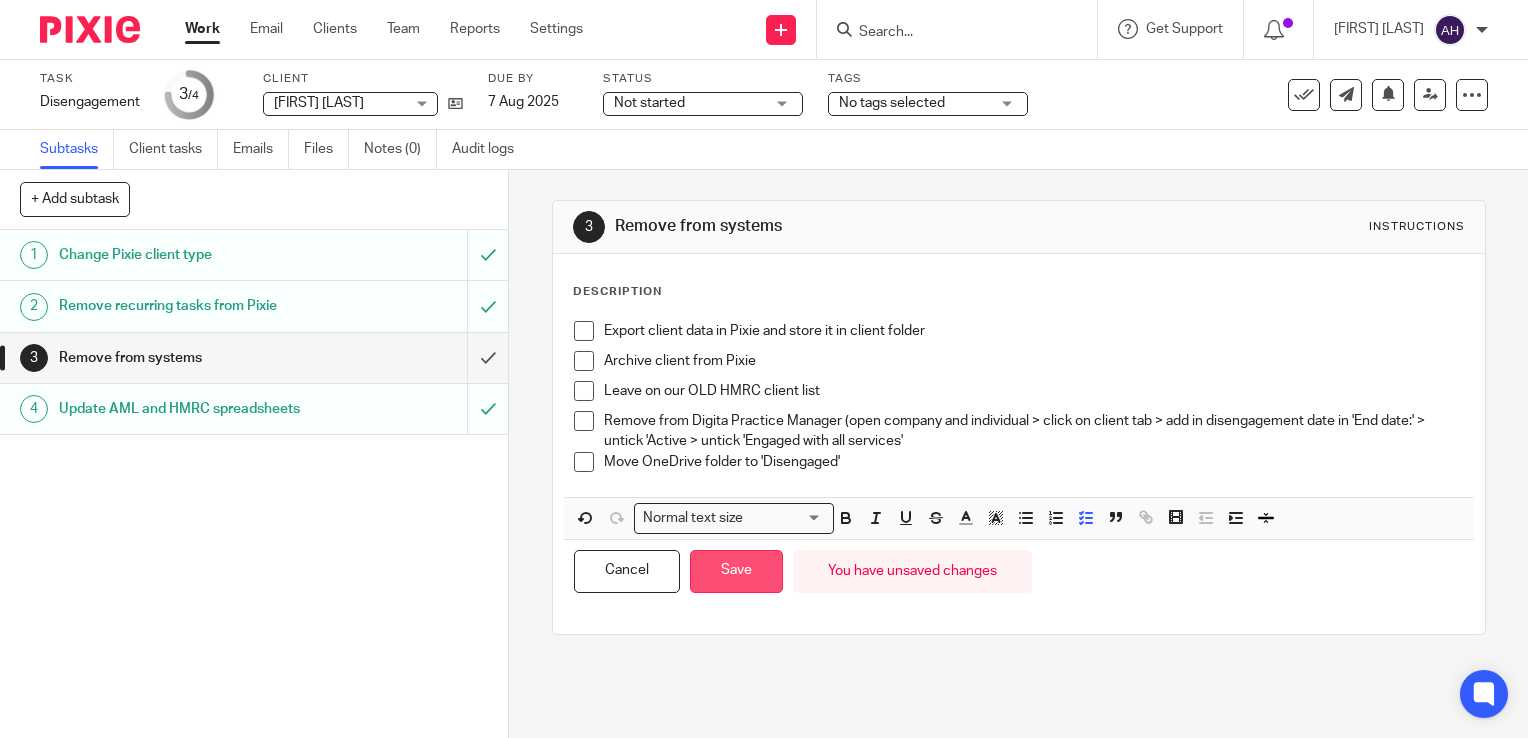 click on "Save" at bounding box center [736, 571] 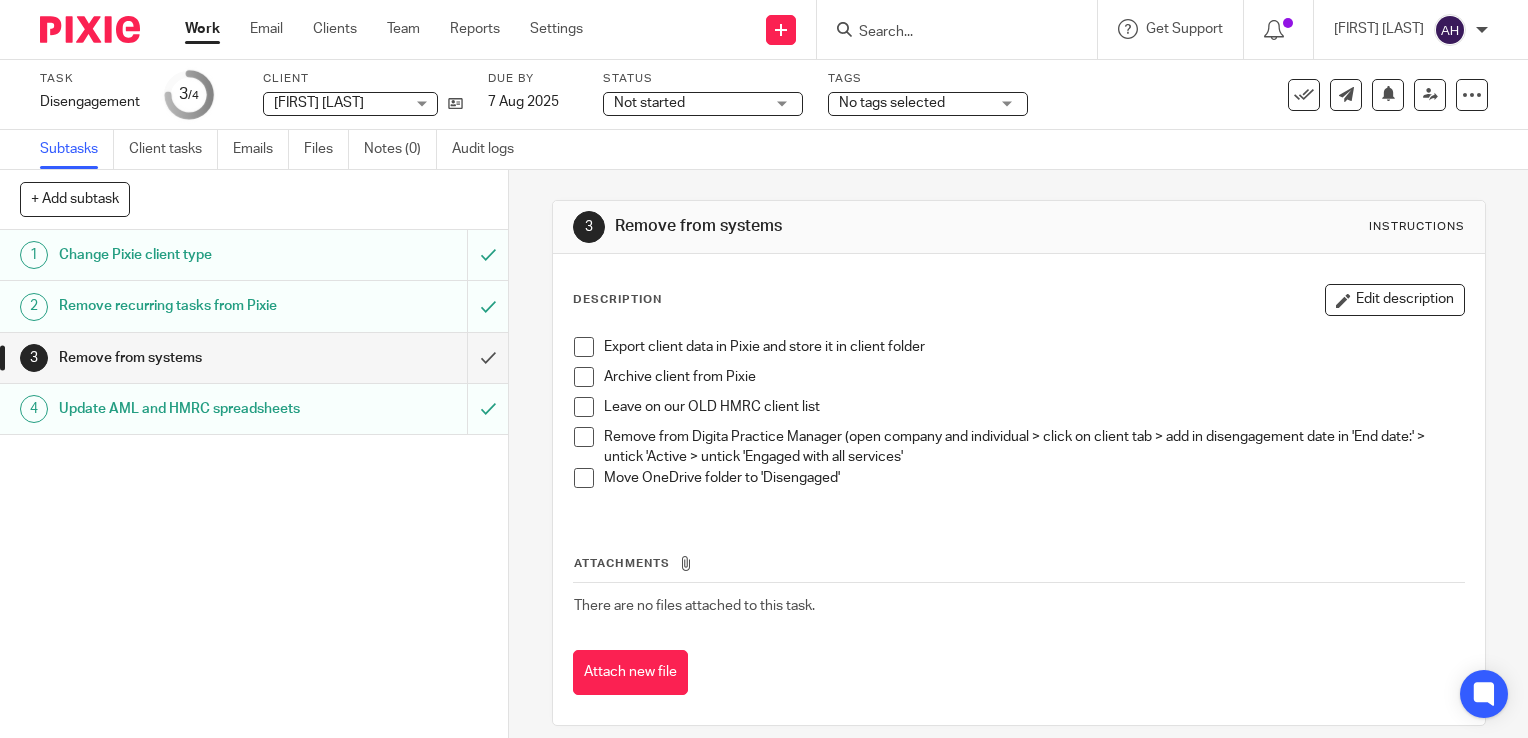 click at bounding box center [584, 407] 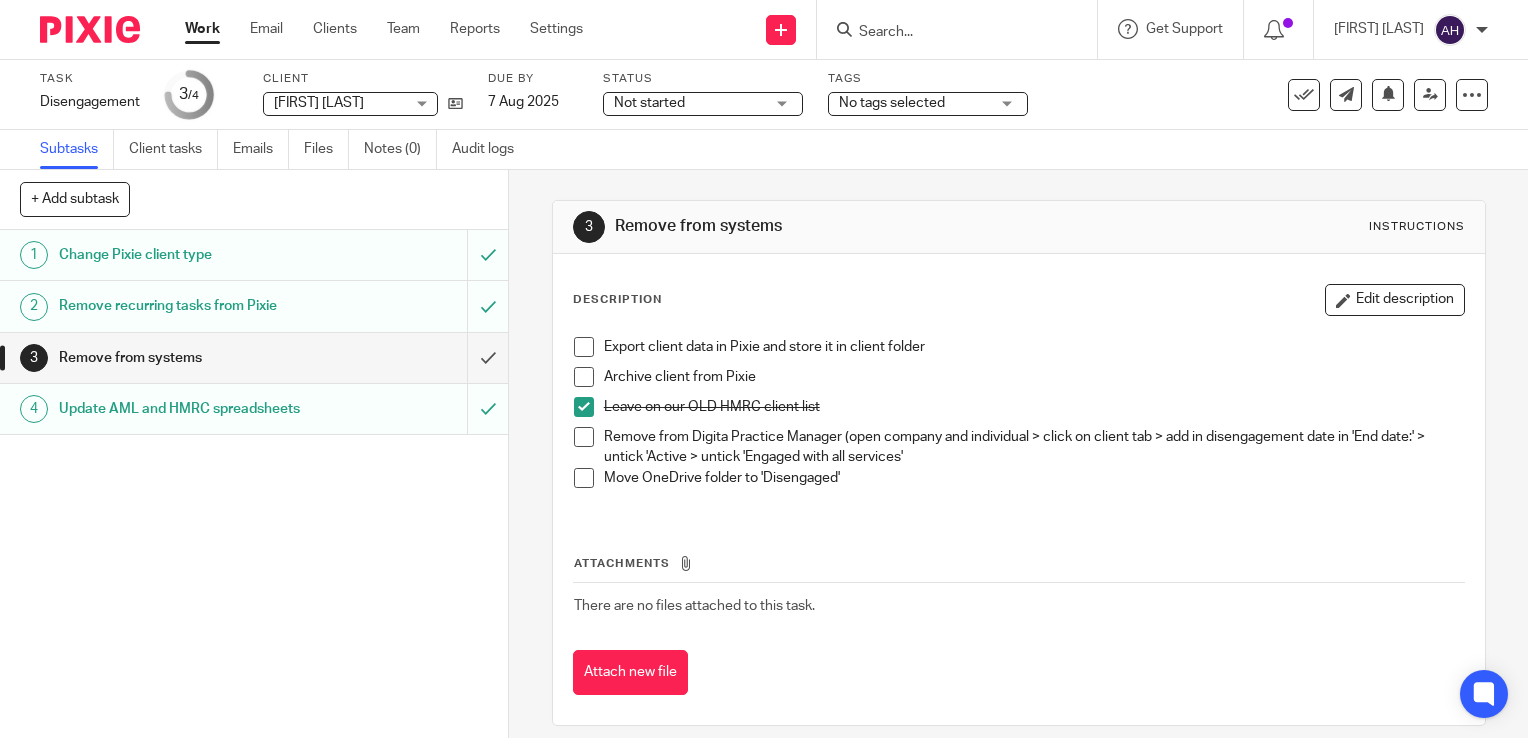 click at bounding box center [584, 437] 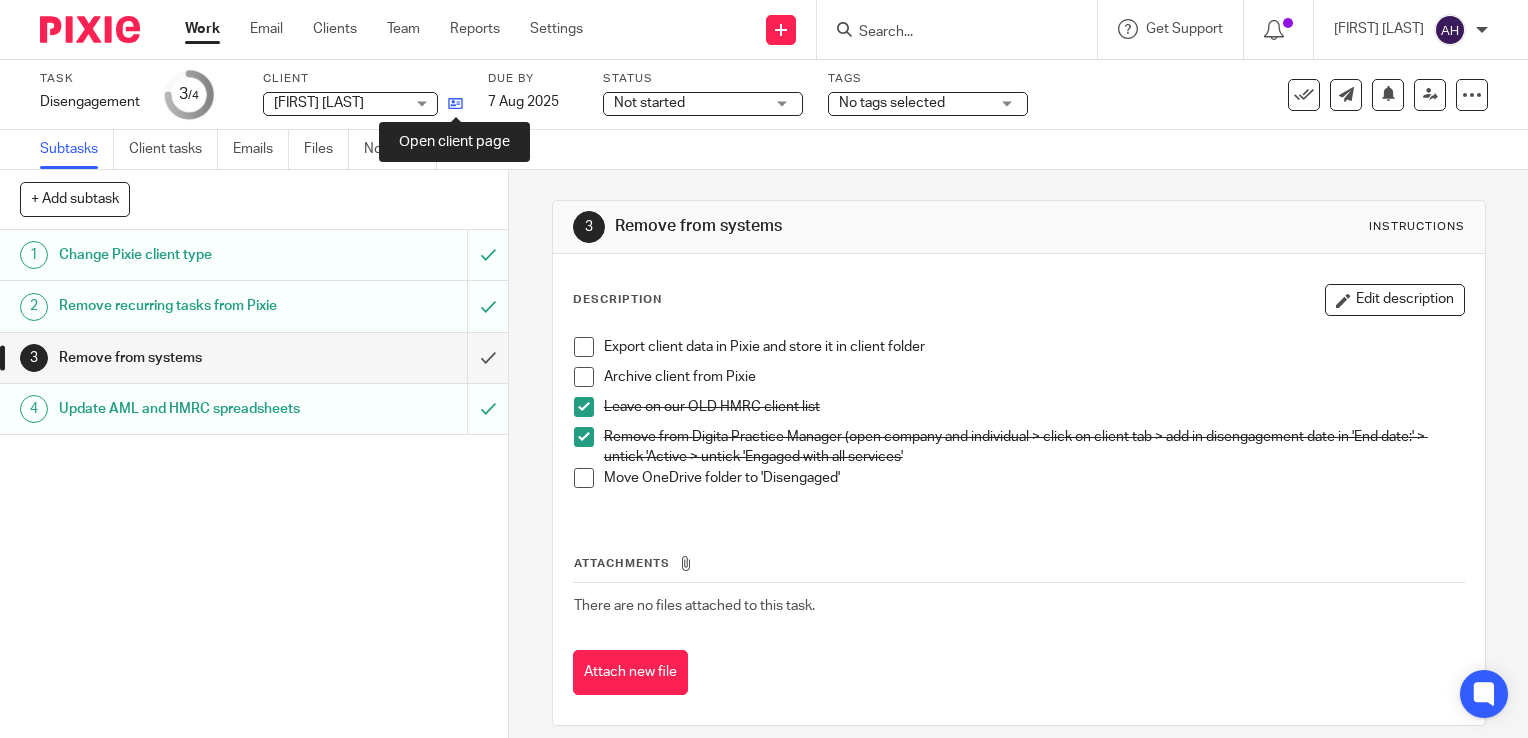 click at bounding box center [455, 103] 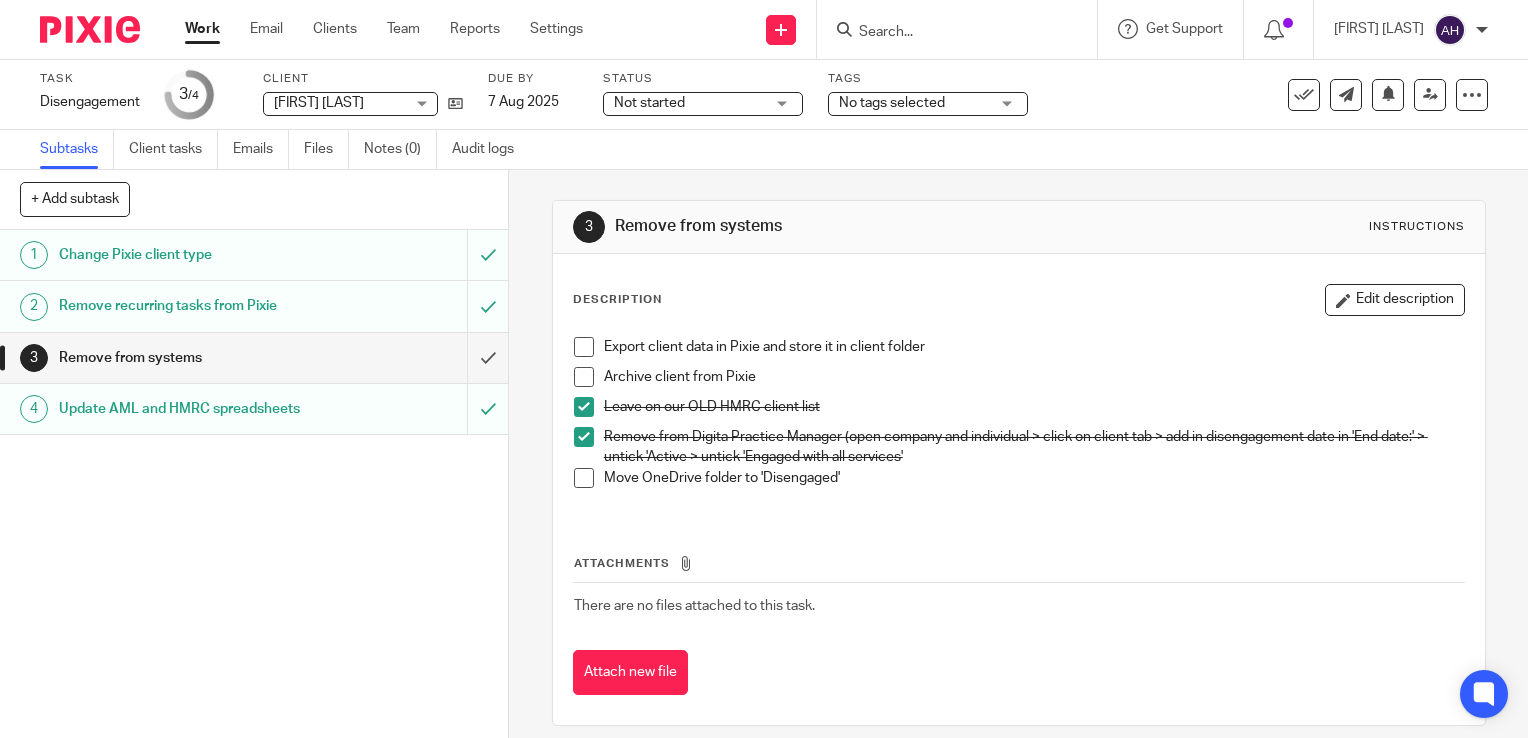 click at bounding box center [584, 347] 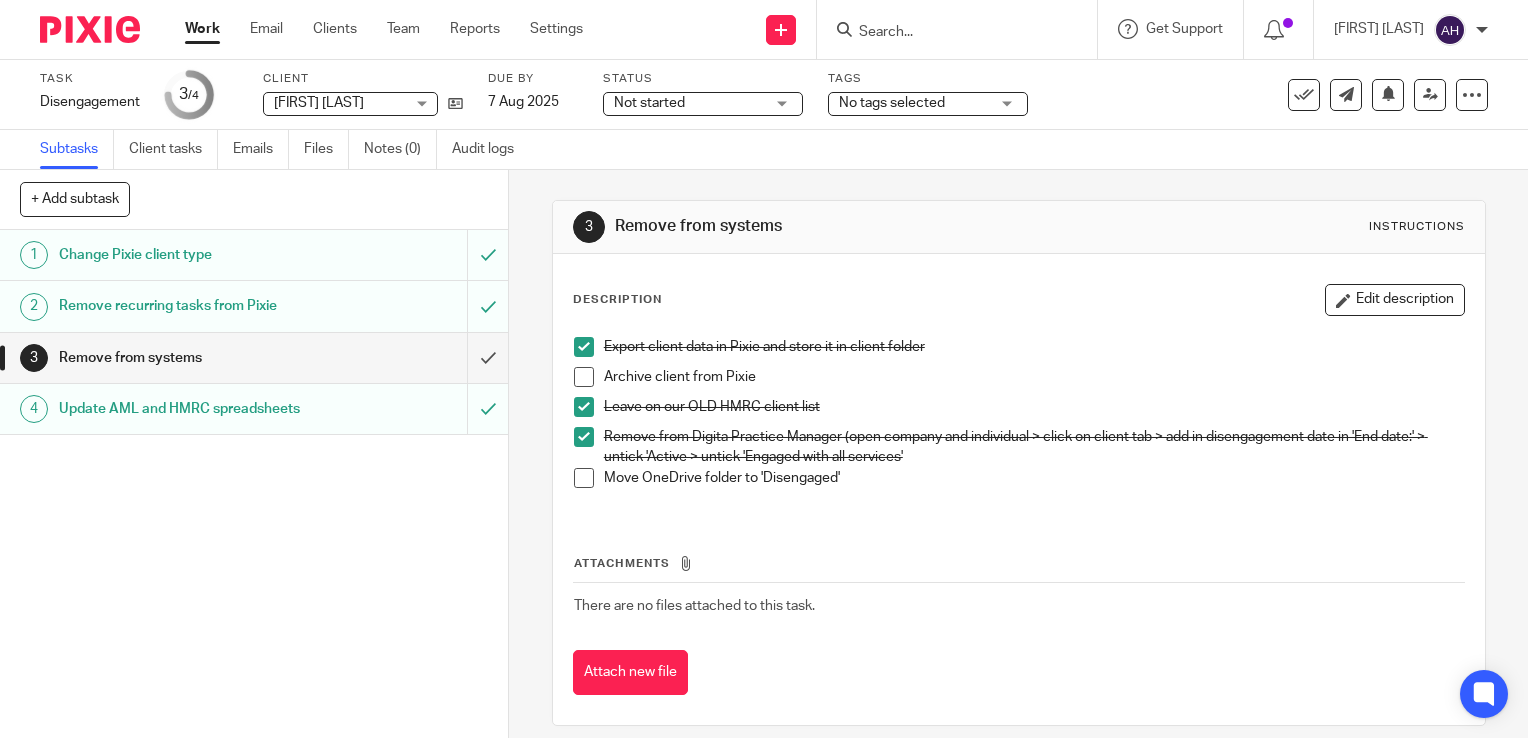 click at bounding box center [584, 478] 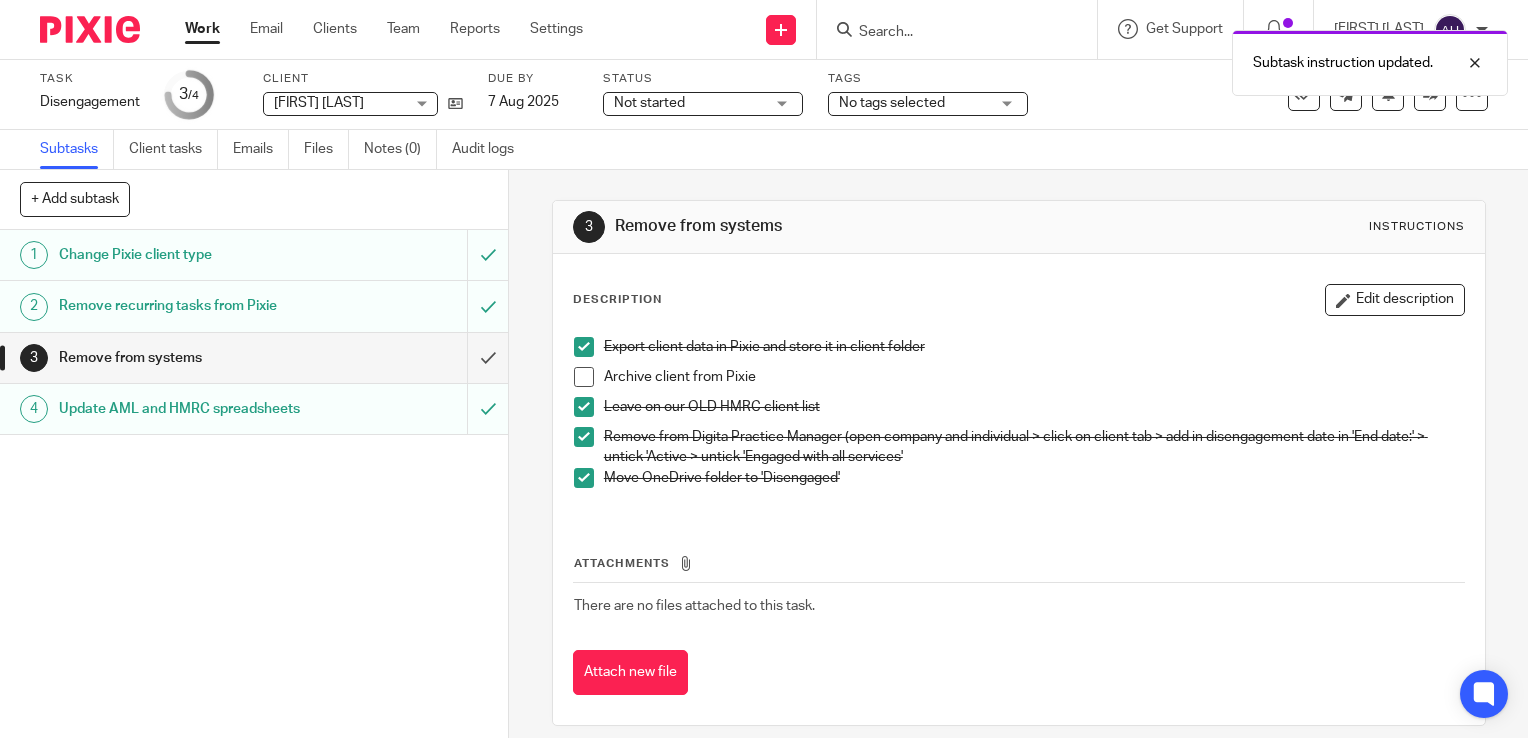 click at bounding box center (584, 377) 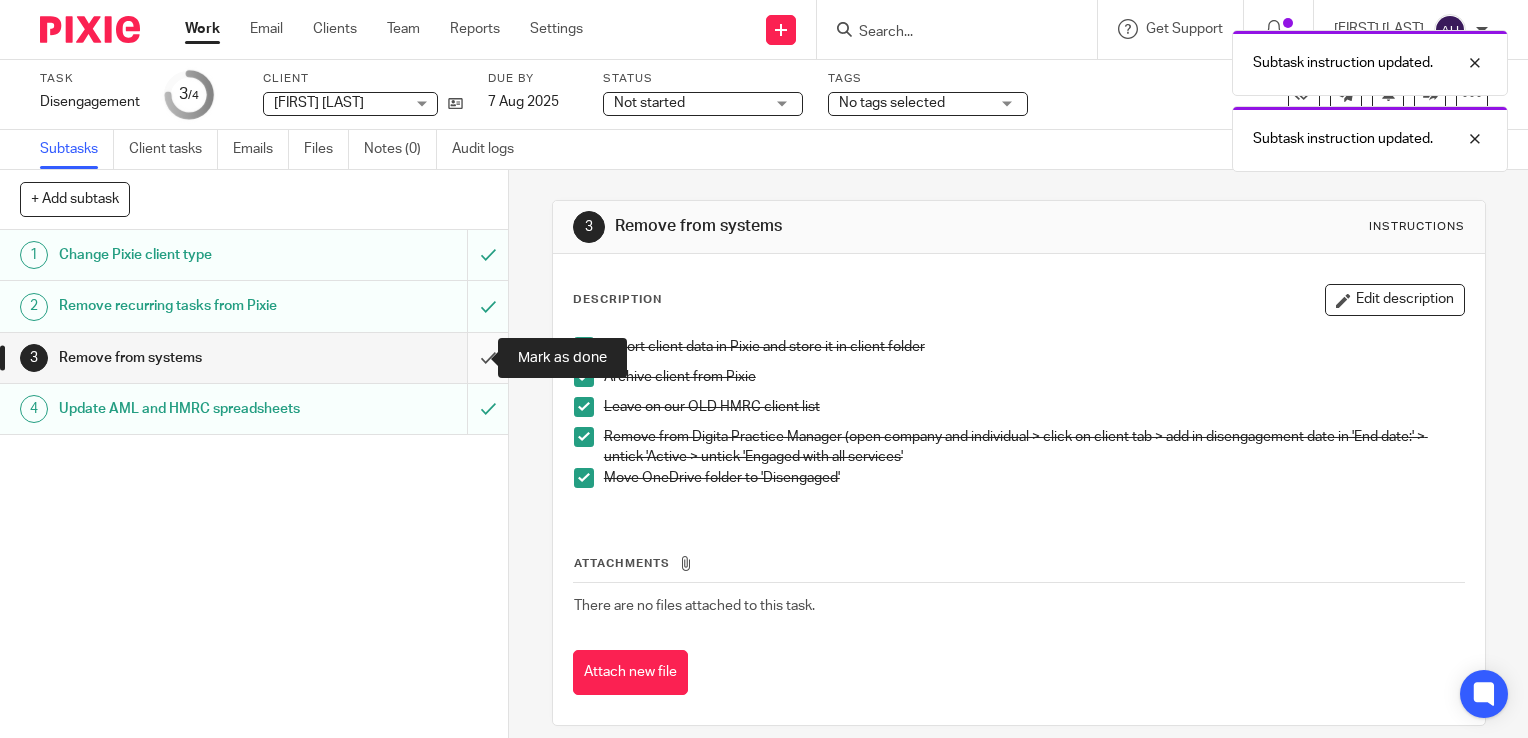 click at bounding box center (254, 358) 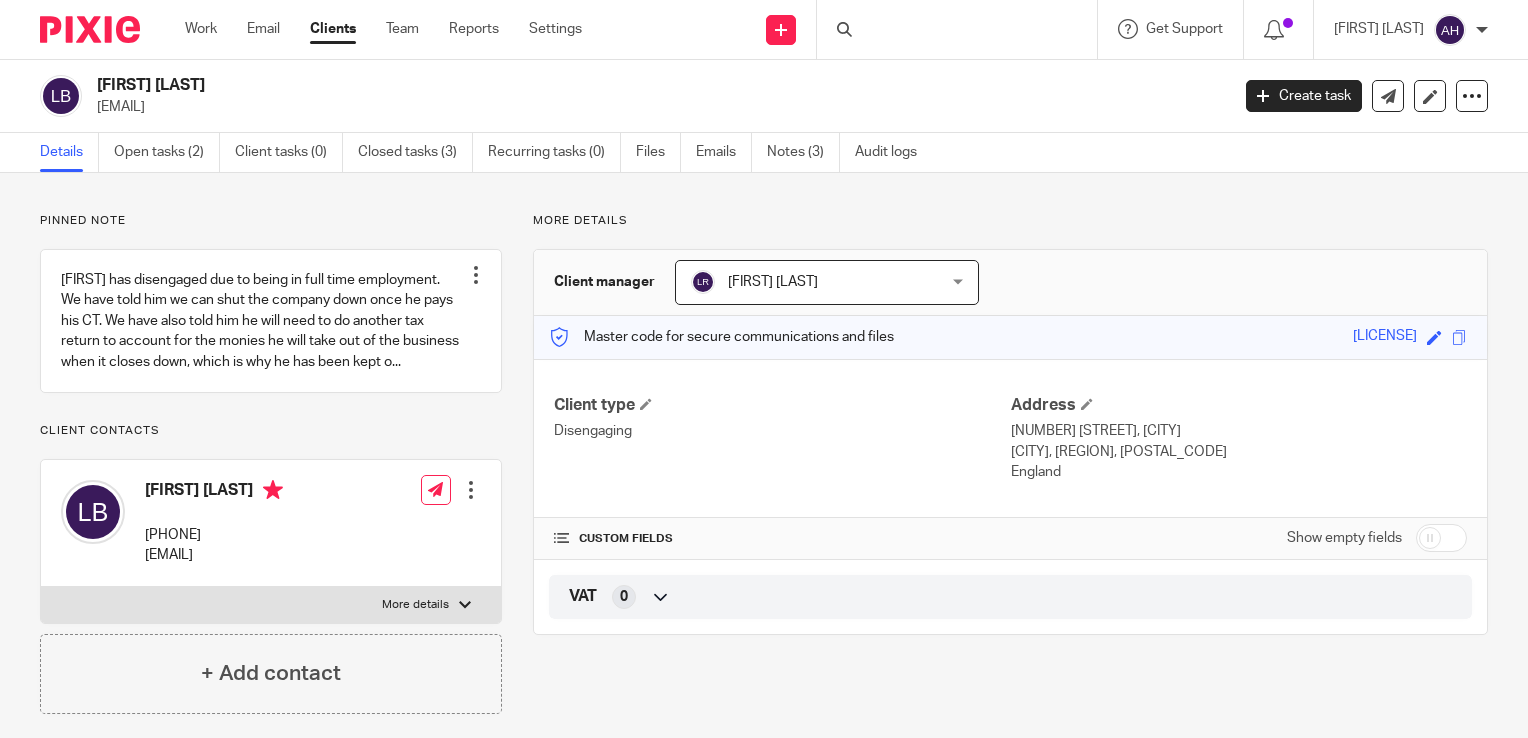 scroll, scrollTop: 0, scrollLeft: 0, axis: both 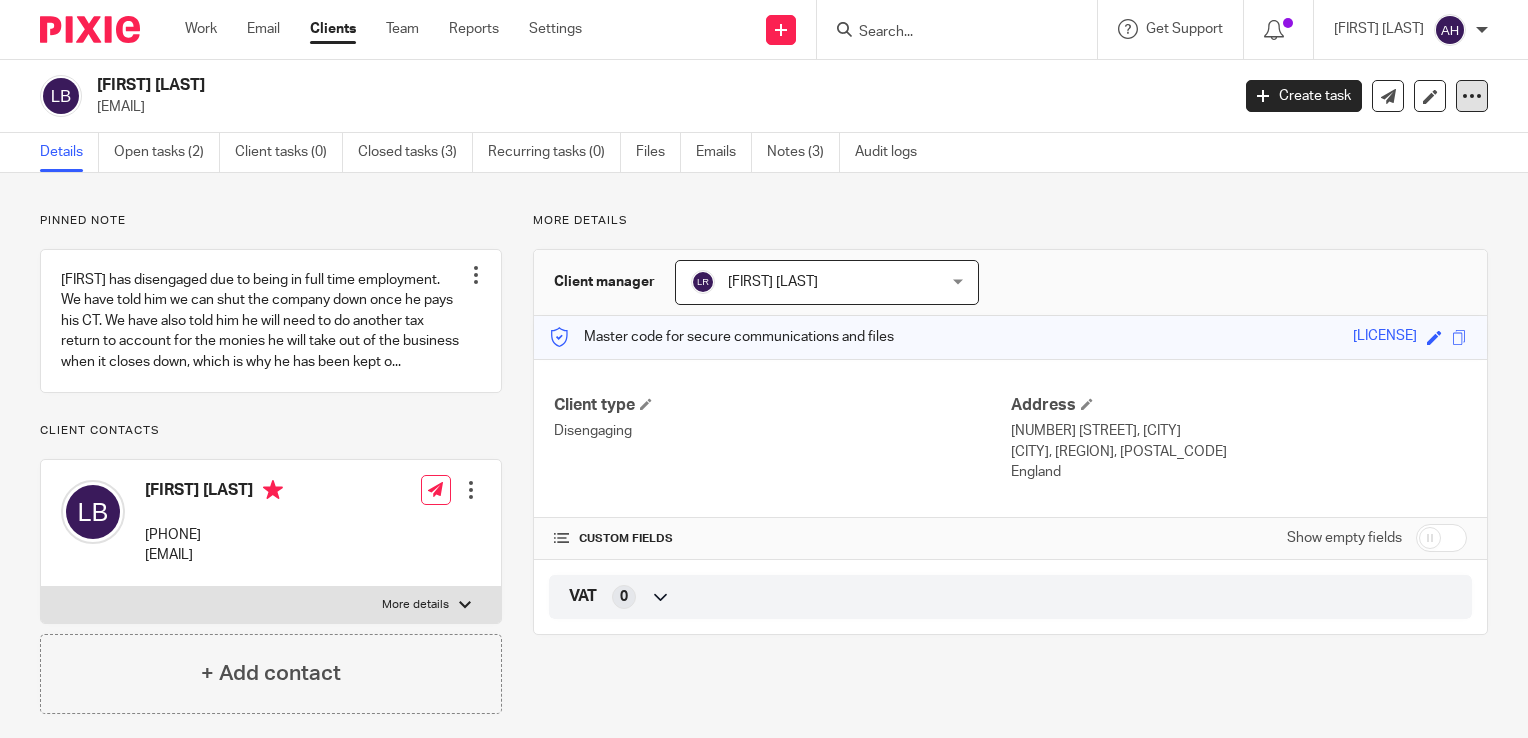click at bounding box center [1472, 96] 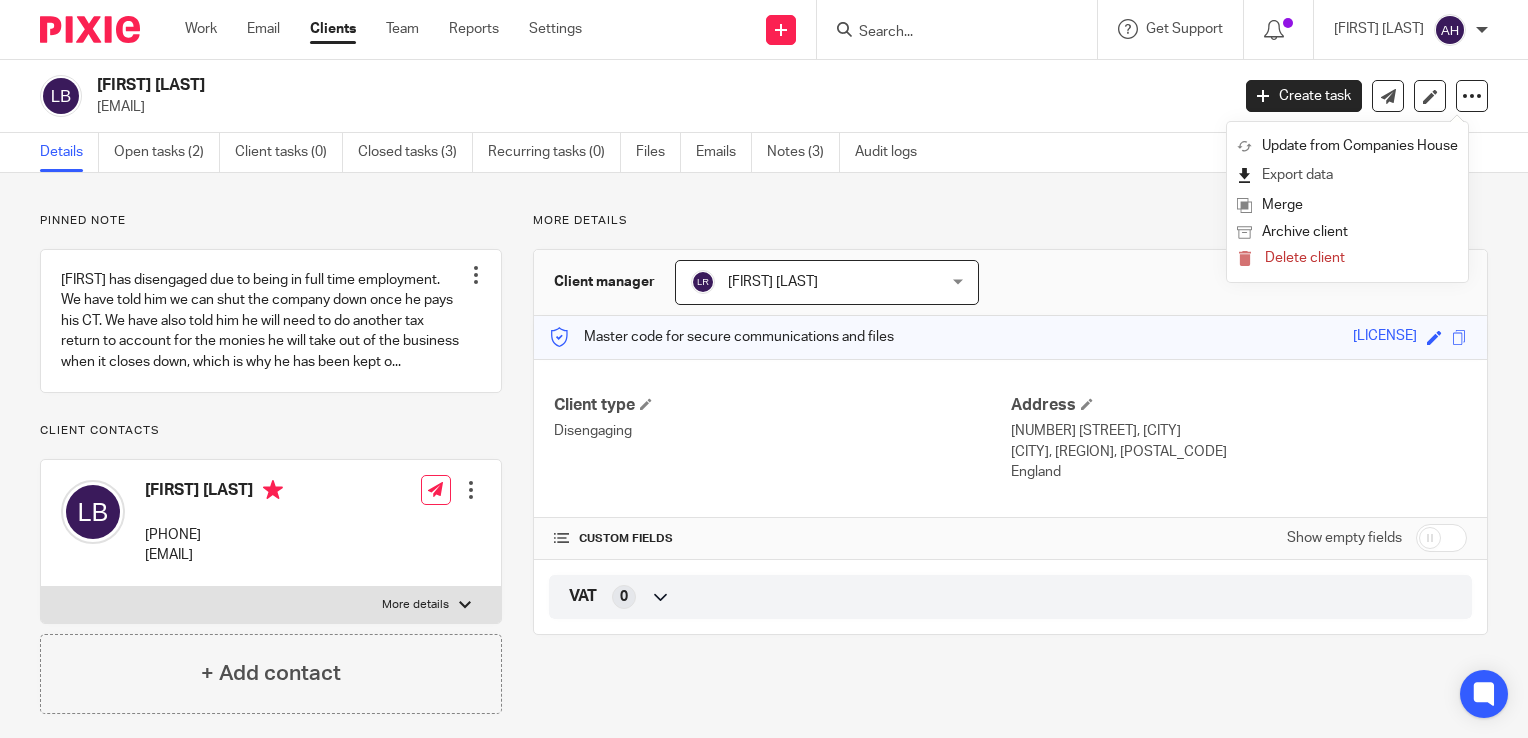 click on "Export data" at bounding box center [1347, 175] 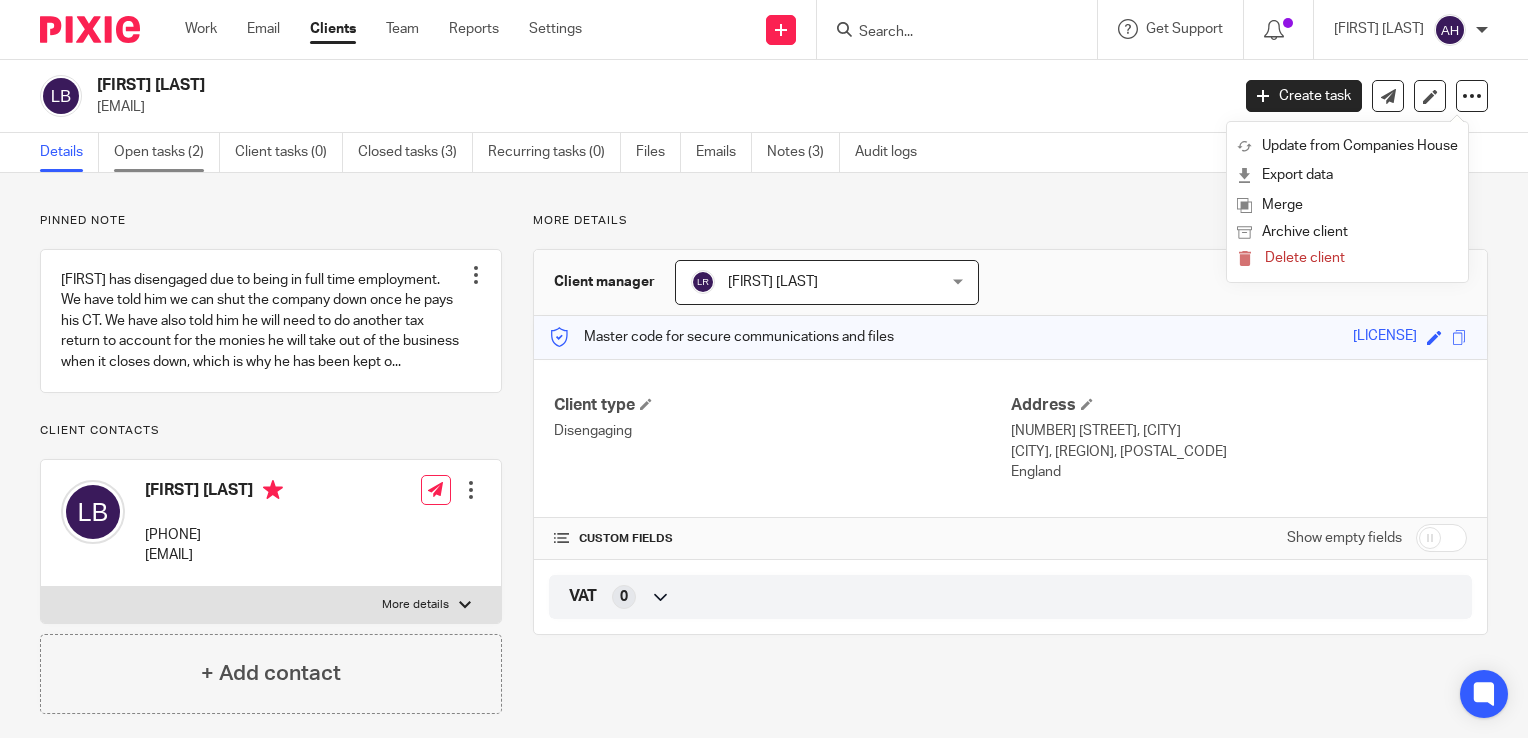 click on "Open tasks (2)" at bounding box center [167, 152] 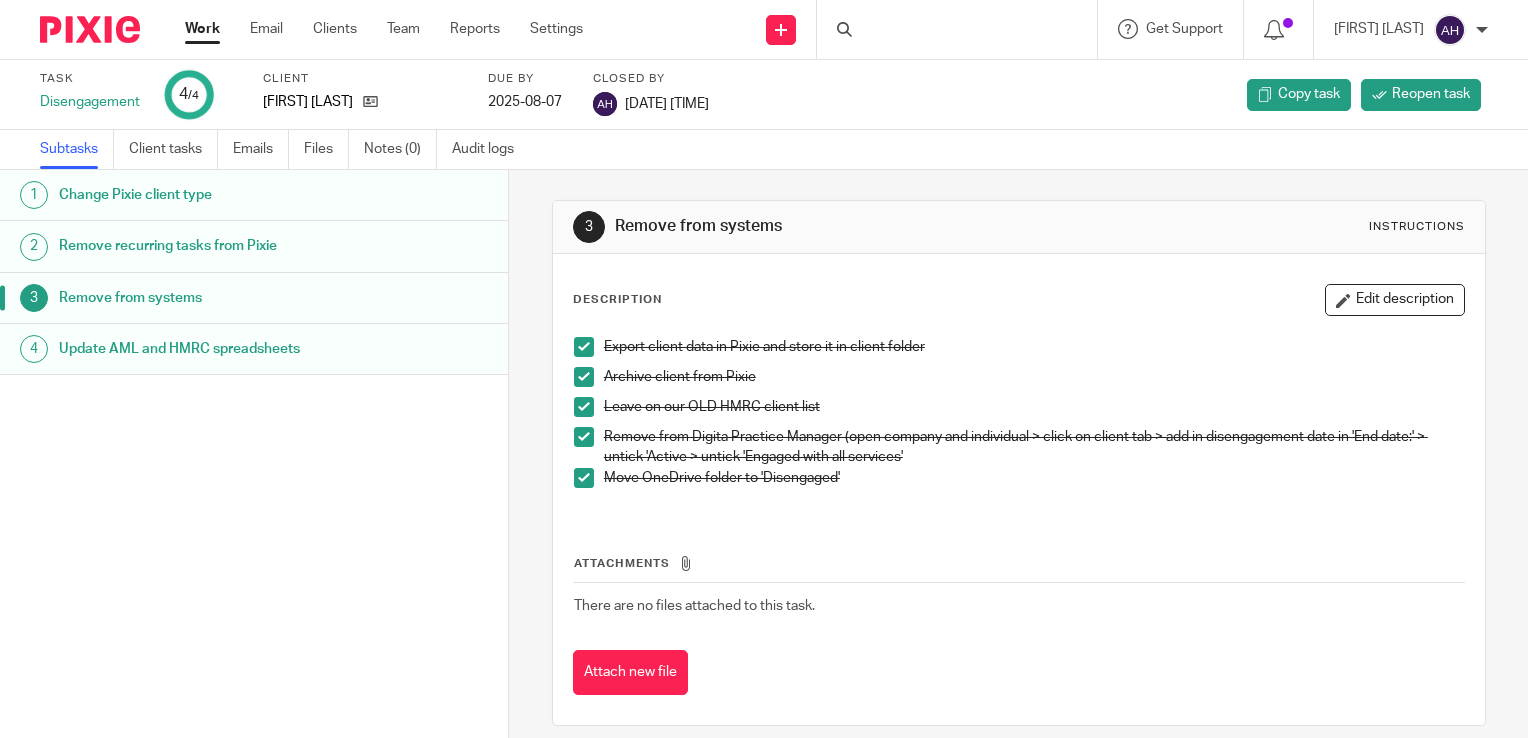 scroll, scrollTop: 0, scrollLeft: 0, axis: both 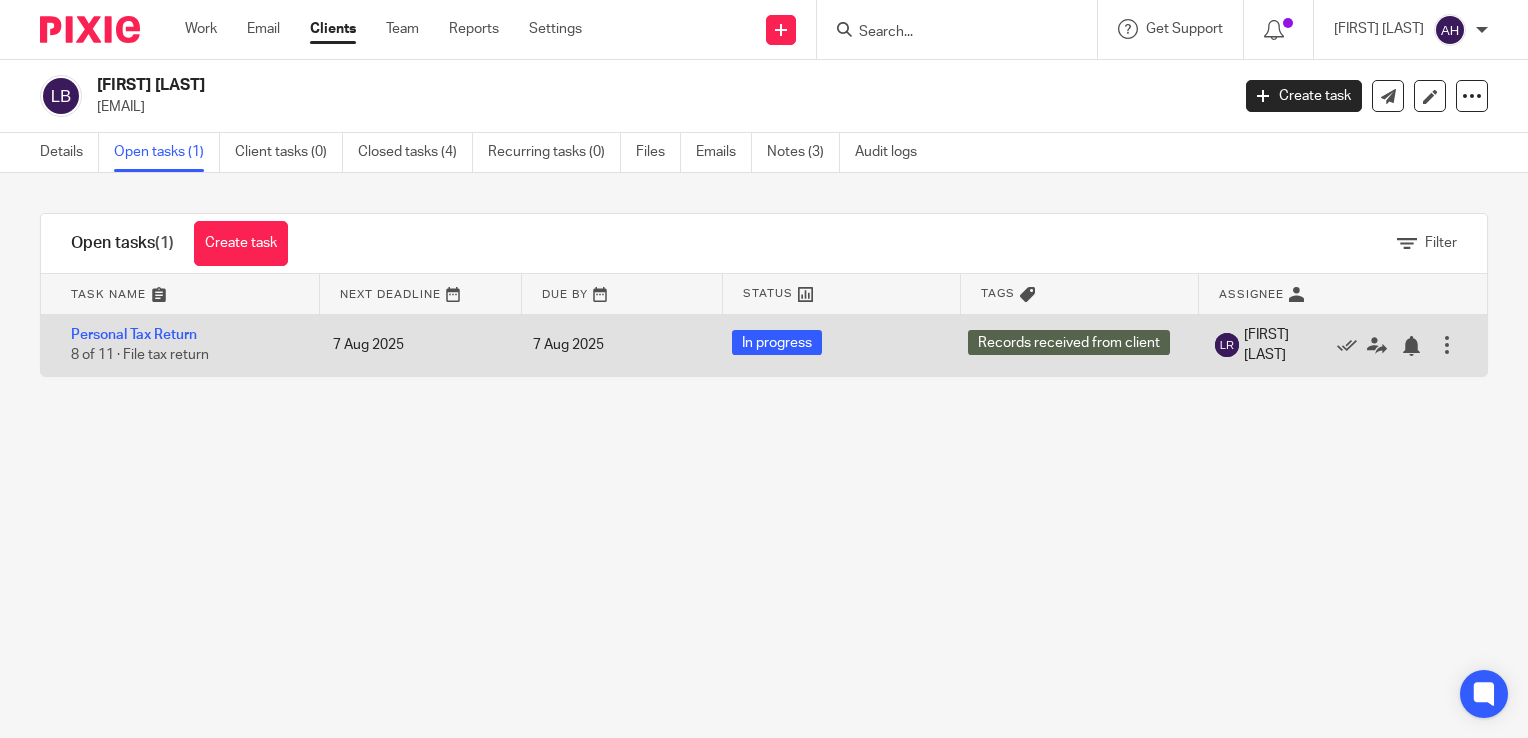 click at bounding box center [1447, 345] 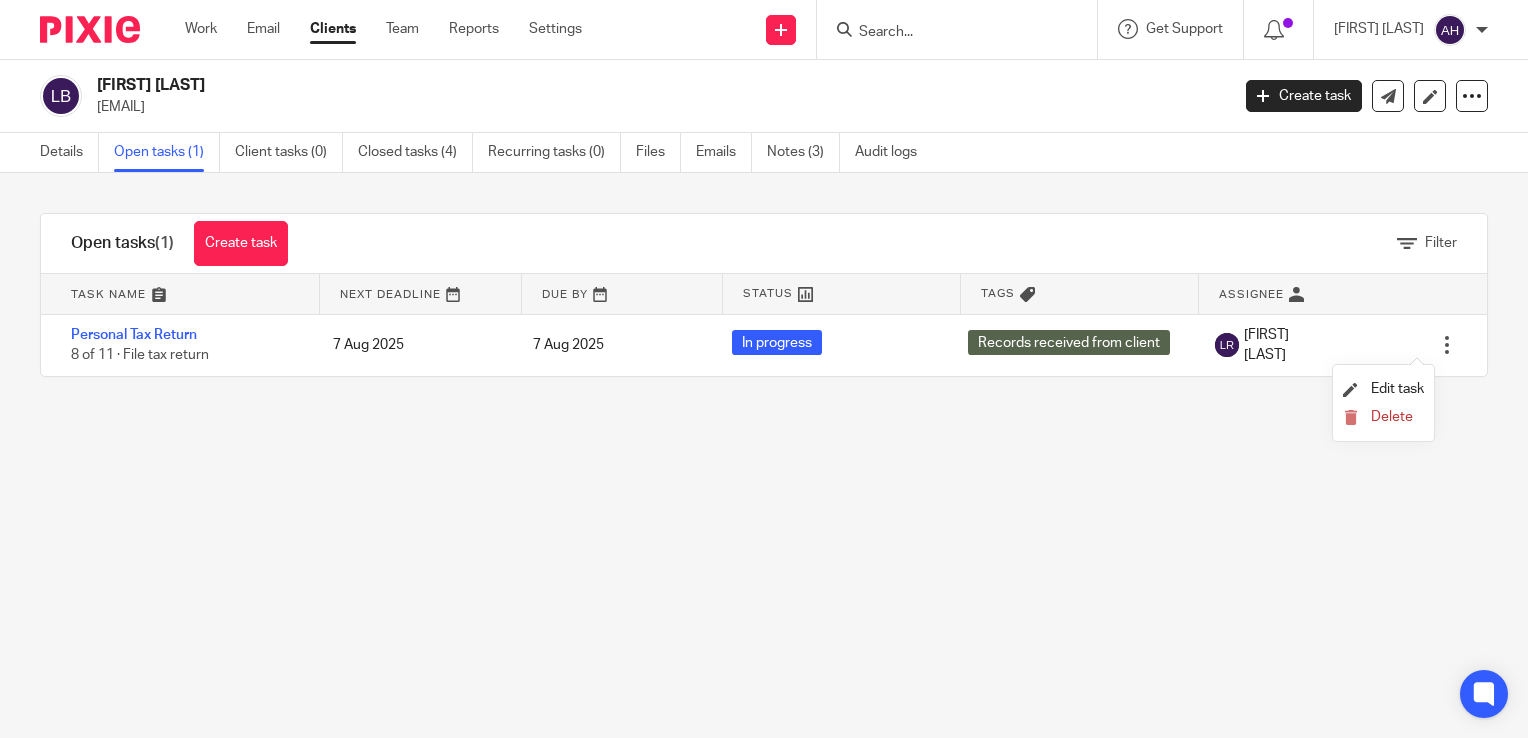 click on "Levi Browne
levibrowne94@hotmail.co.uk
Create task
Update from Companies House
Export data
Merge
Archive client
Delete client
Details
Open tasks (1)
Client tasks (0)
Closed tasks (4)
Recurring tasks (0)
Files
Emails
Notes (3)
Audit logs
Filter tasks
Only show tasks matching all of these conditions
1
Task name
Is
Is
Is
Is not
is" at bounding box center [764, 369] 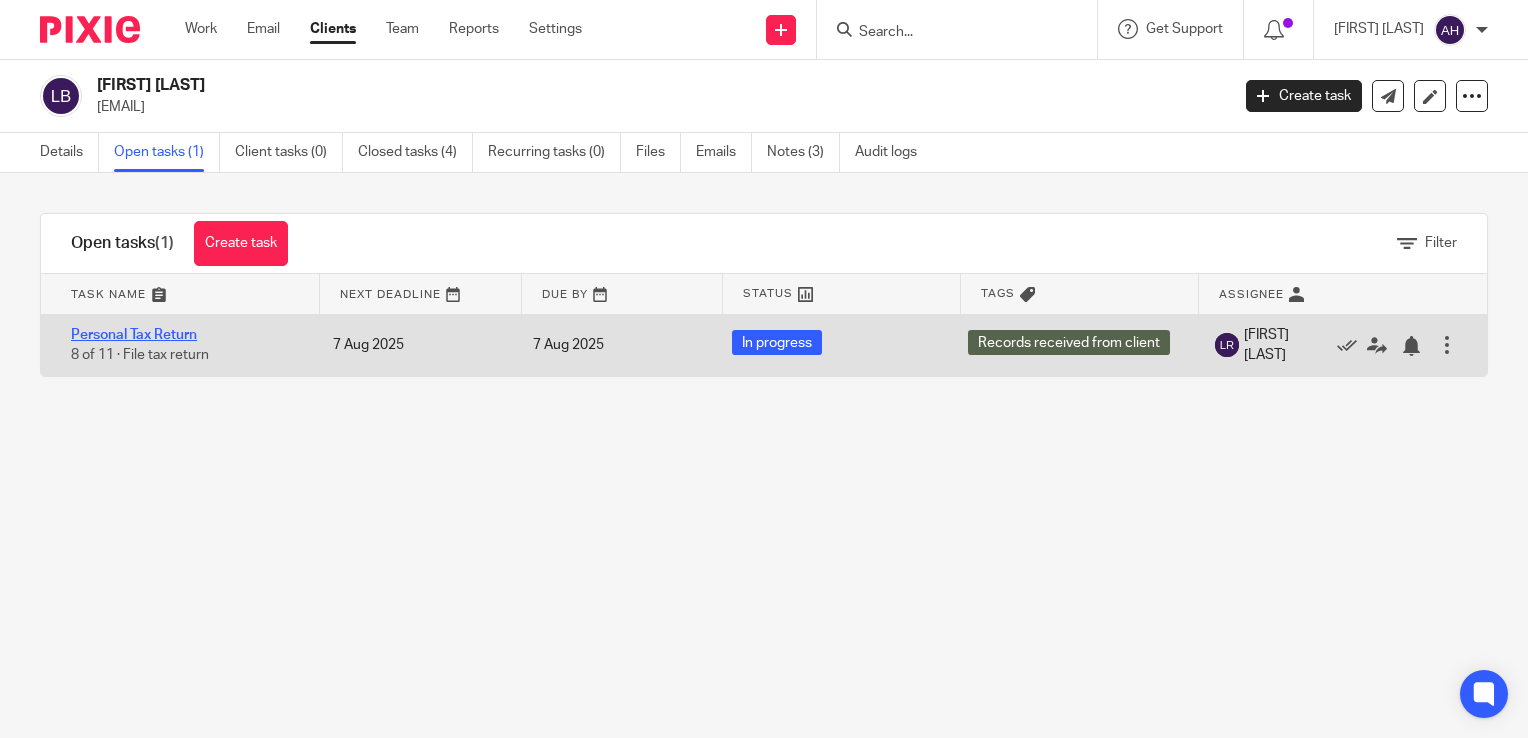 click on "Personal Tax Return" at bounding box center [134, 335] 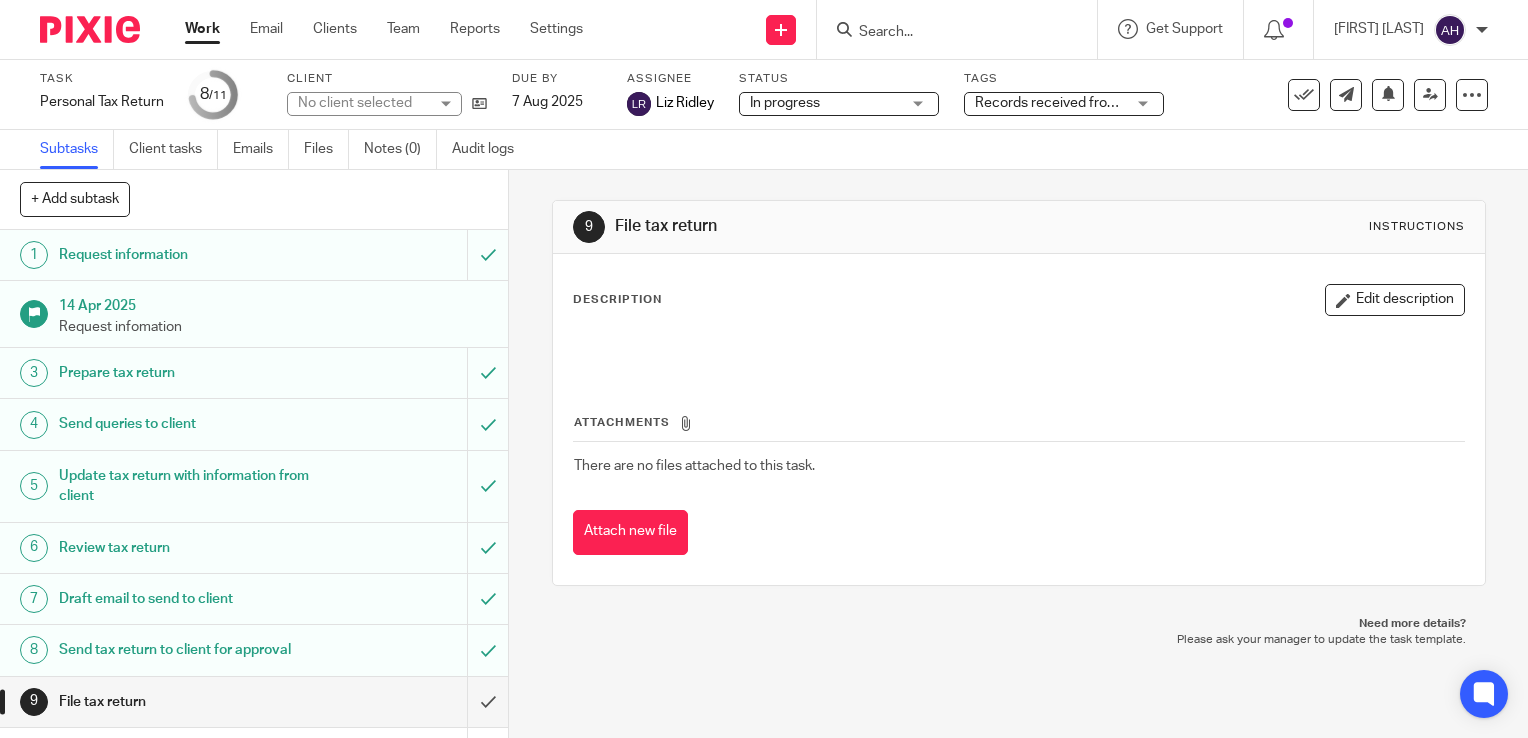 scroll, scrollTop: 0, scrollLeft: 0, axis: both 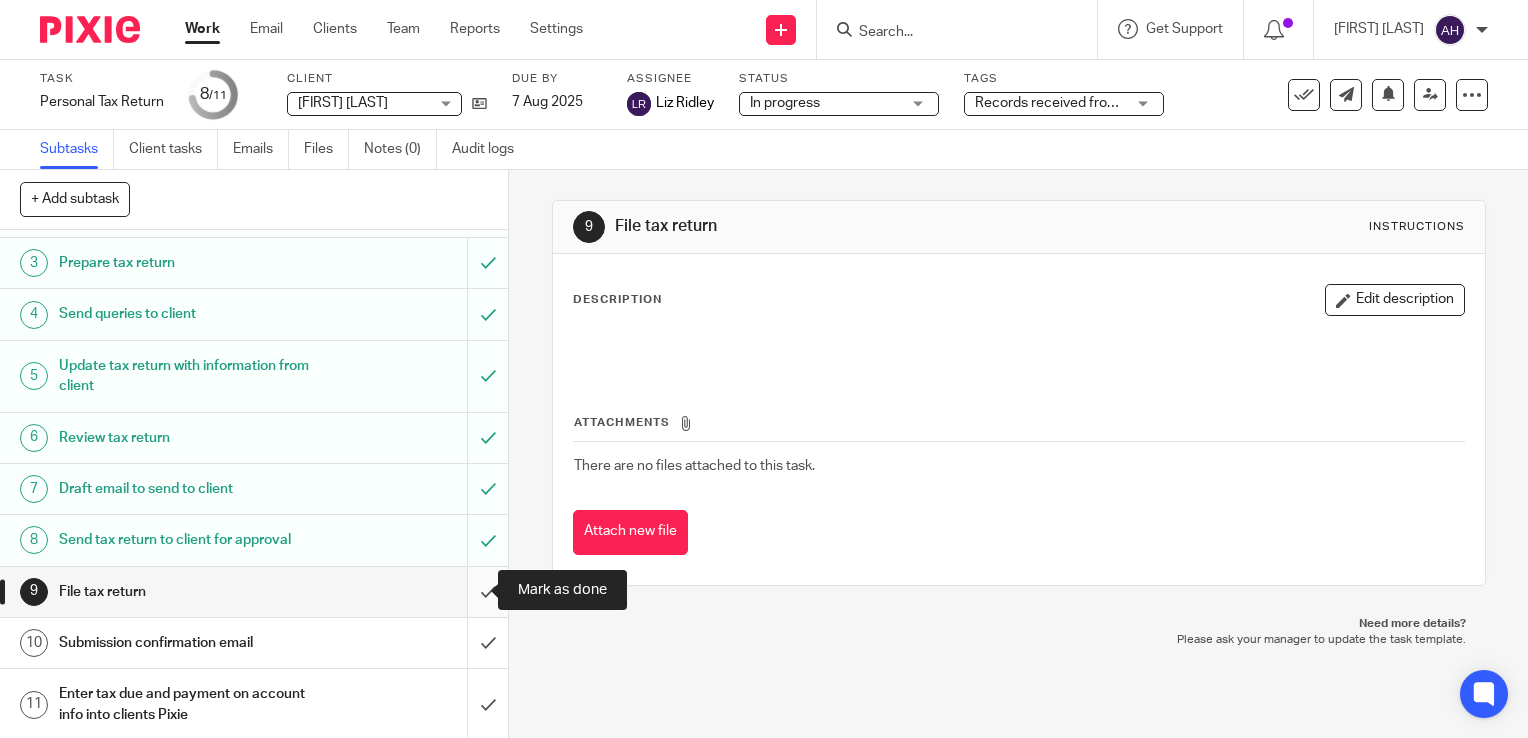 click at bounding box center [254, 592] 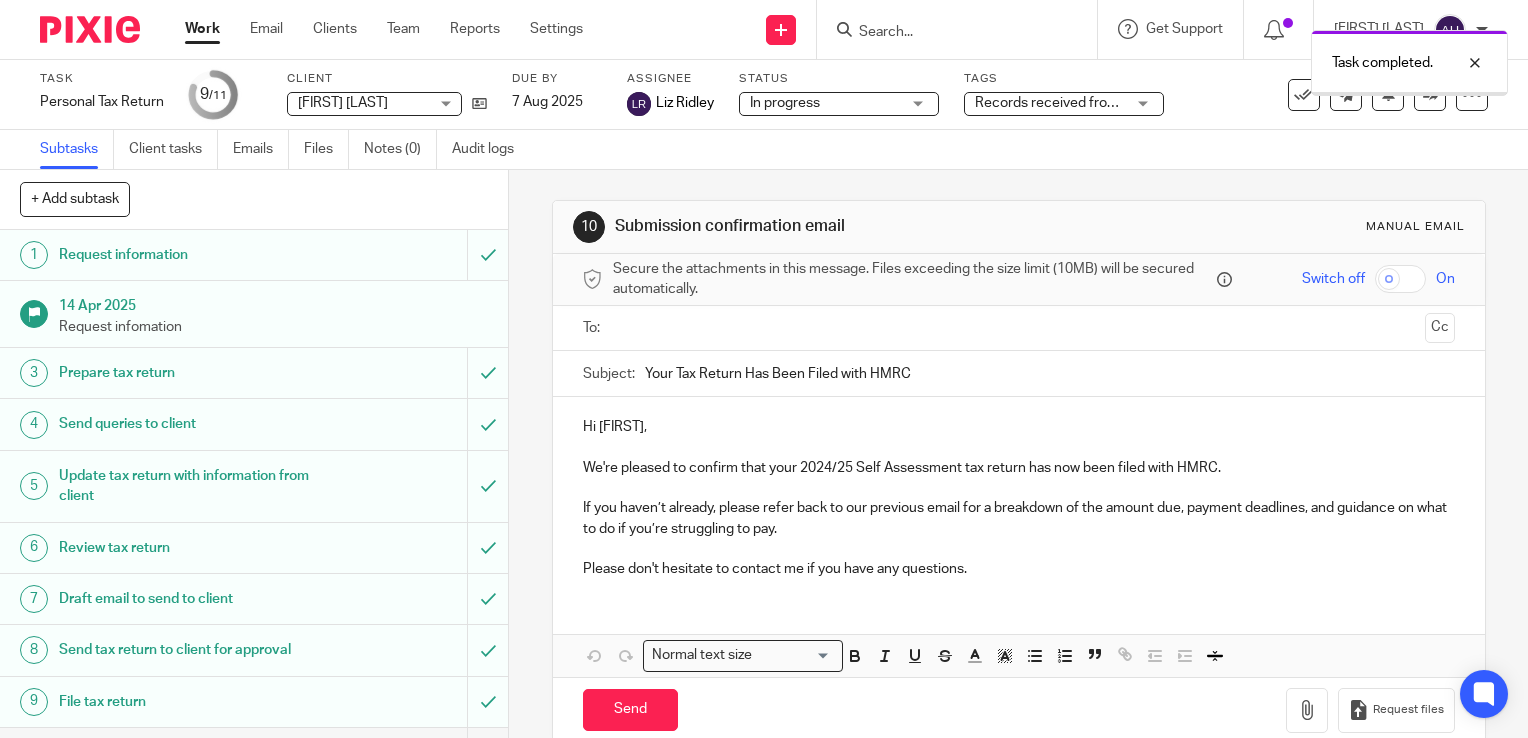 scroll, scrollTop: 0, scrollLeft: 0, axis: both 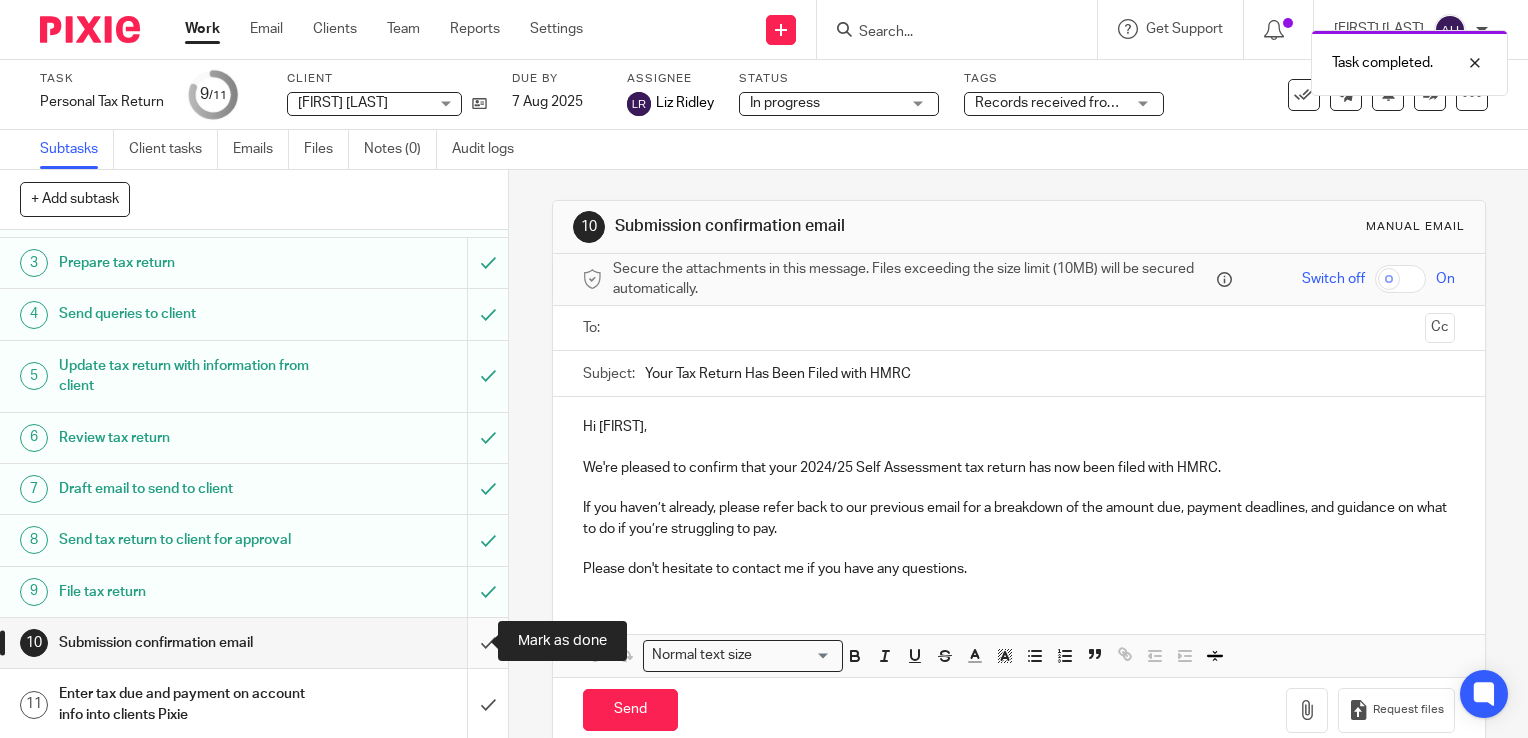 click at bounding box center [254, 643] 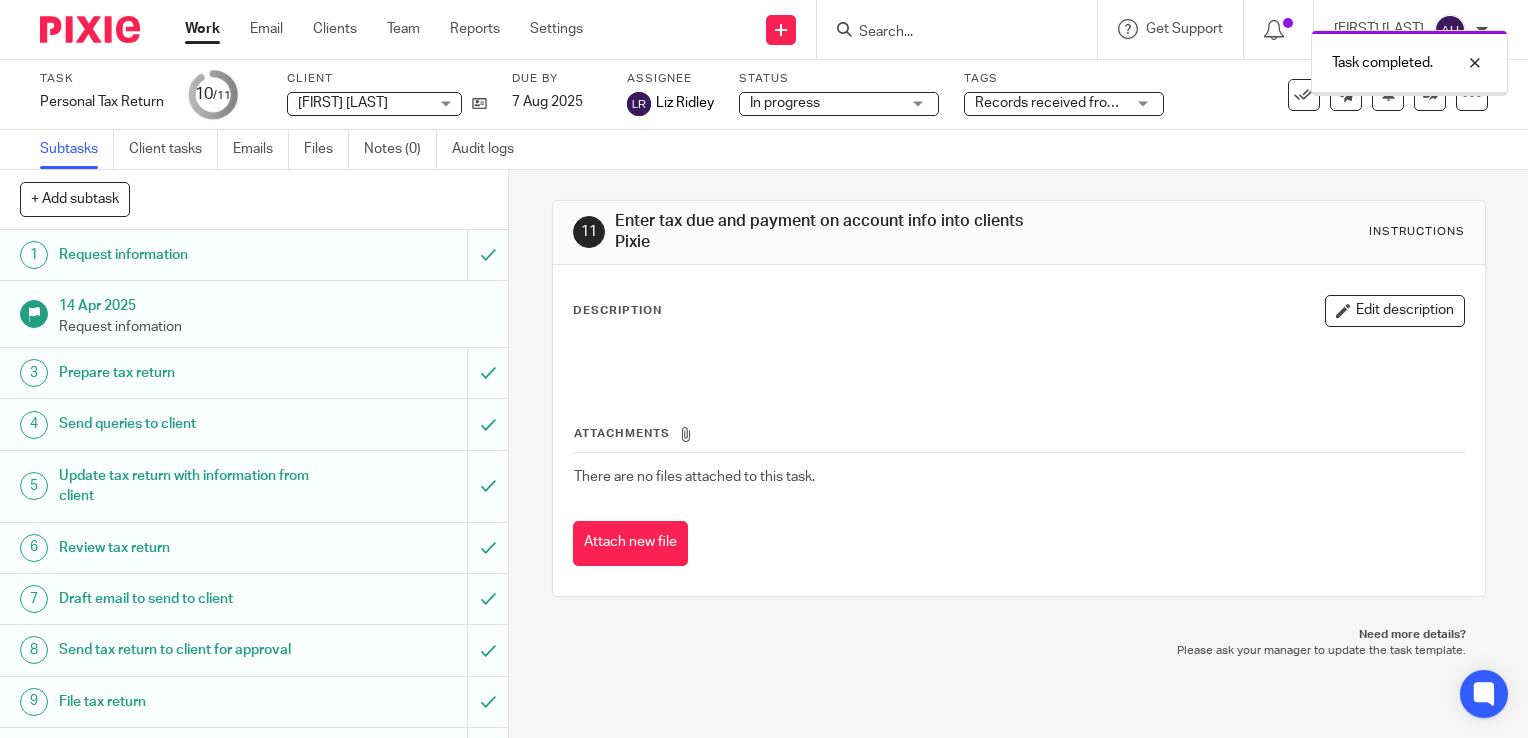 scroll, scrollTop: 0, scrollLeft: 0, axis: both 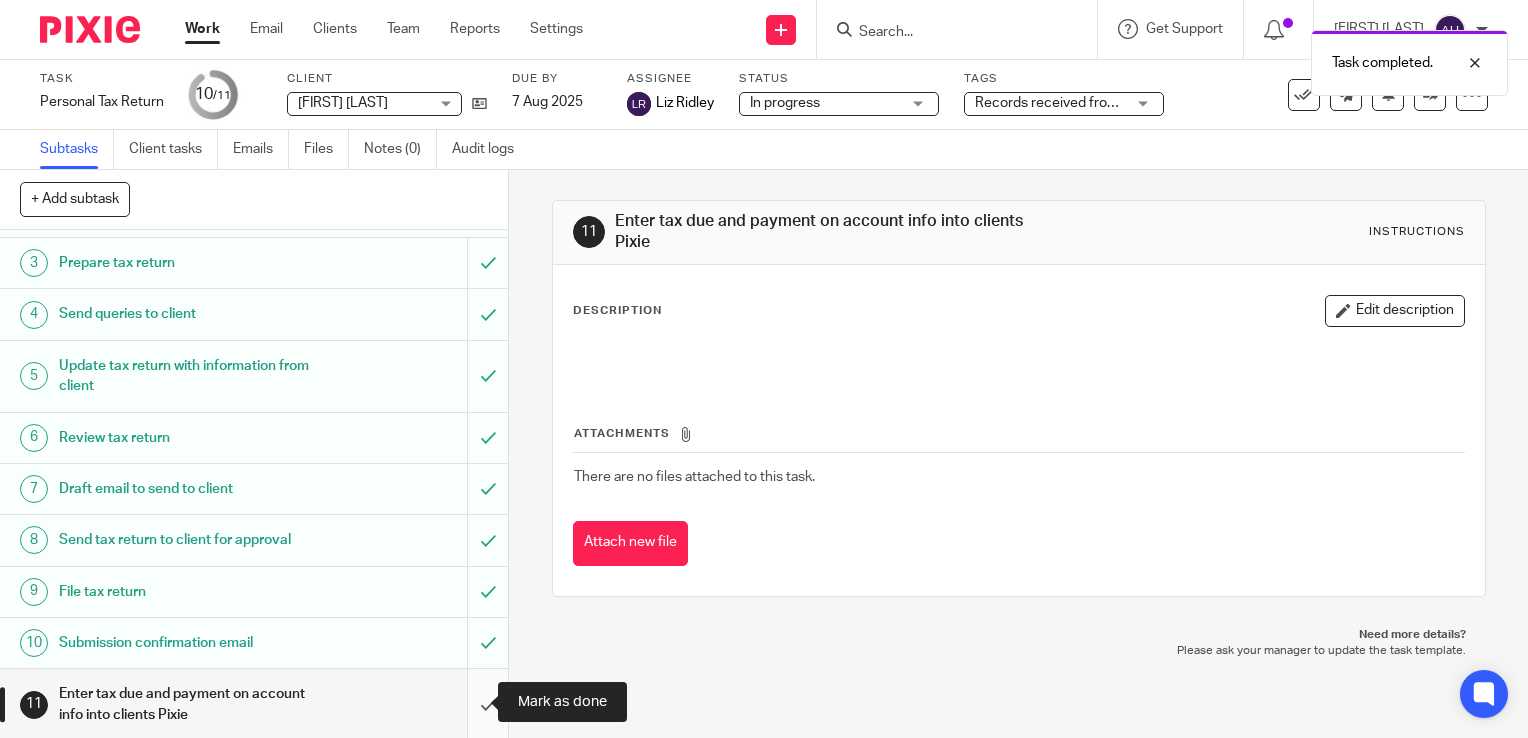 click at bounding box center (254, 704) 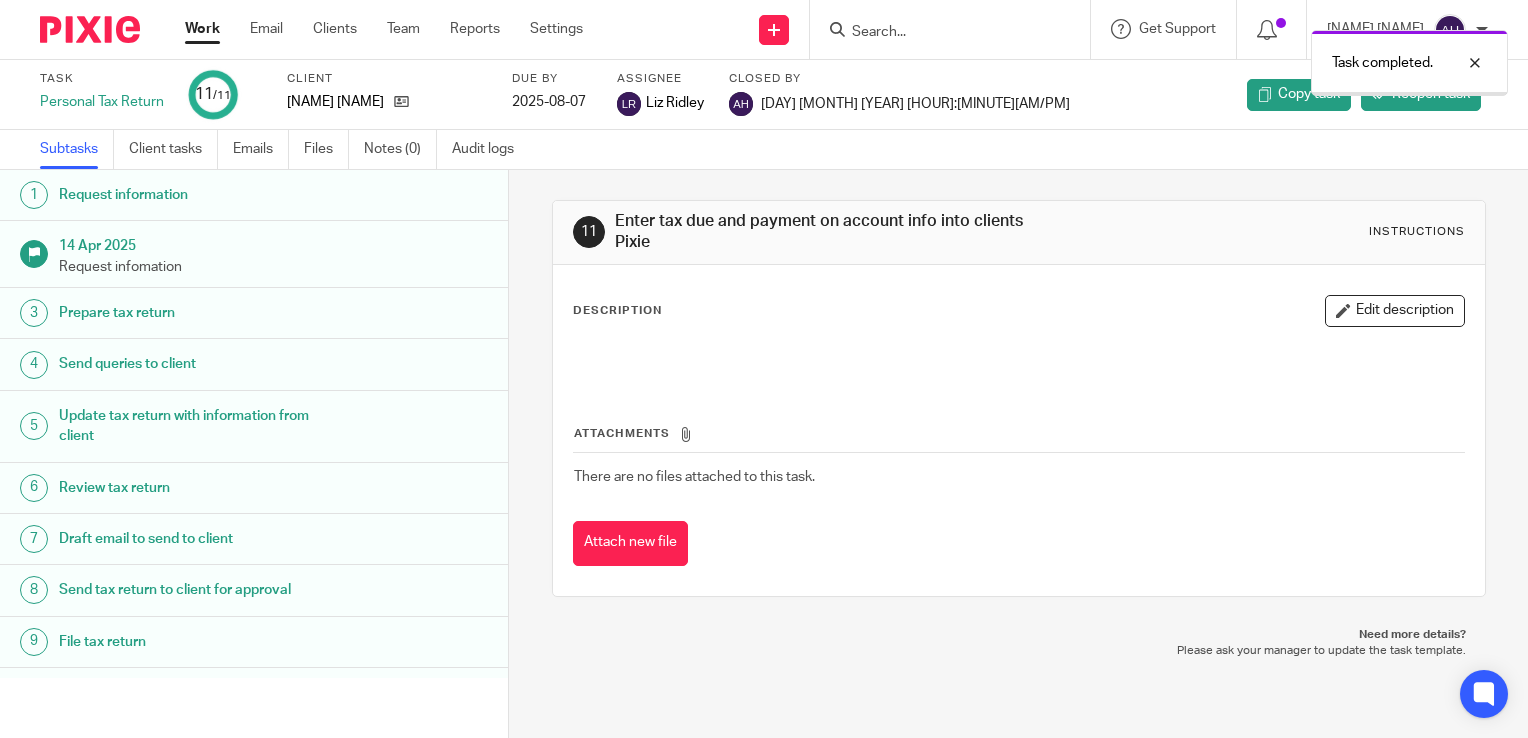 scroll, scrollTop: 0, scrollLeft: 0, axis: both 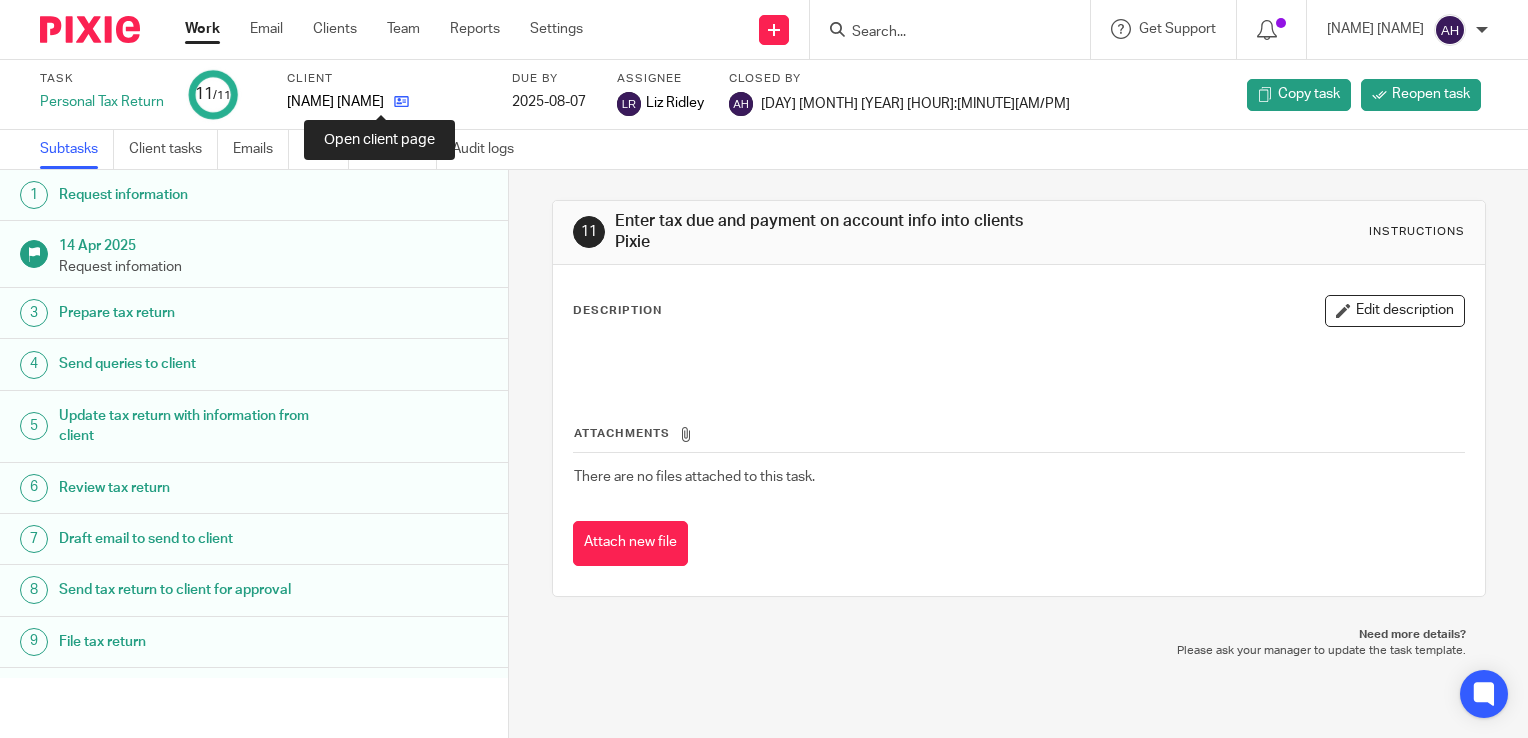 click at bounding box center [401, 101] 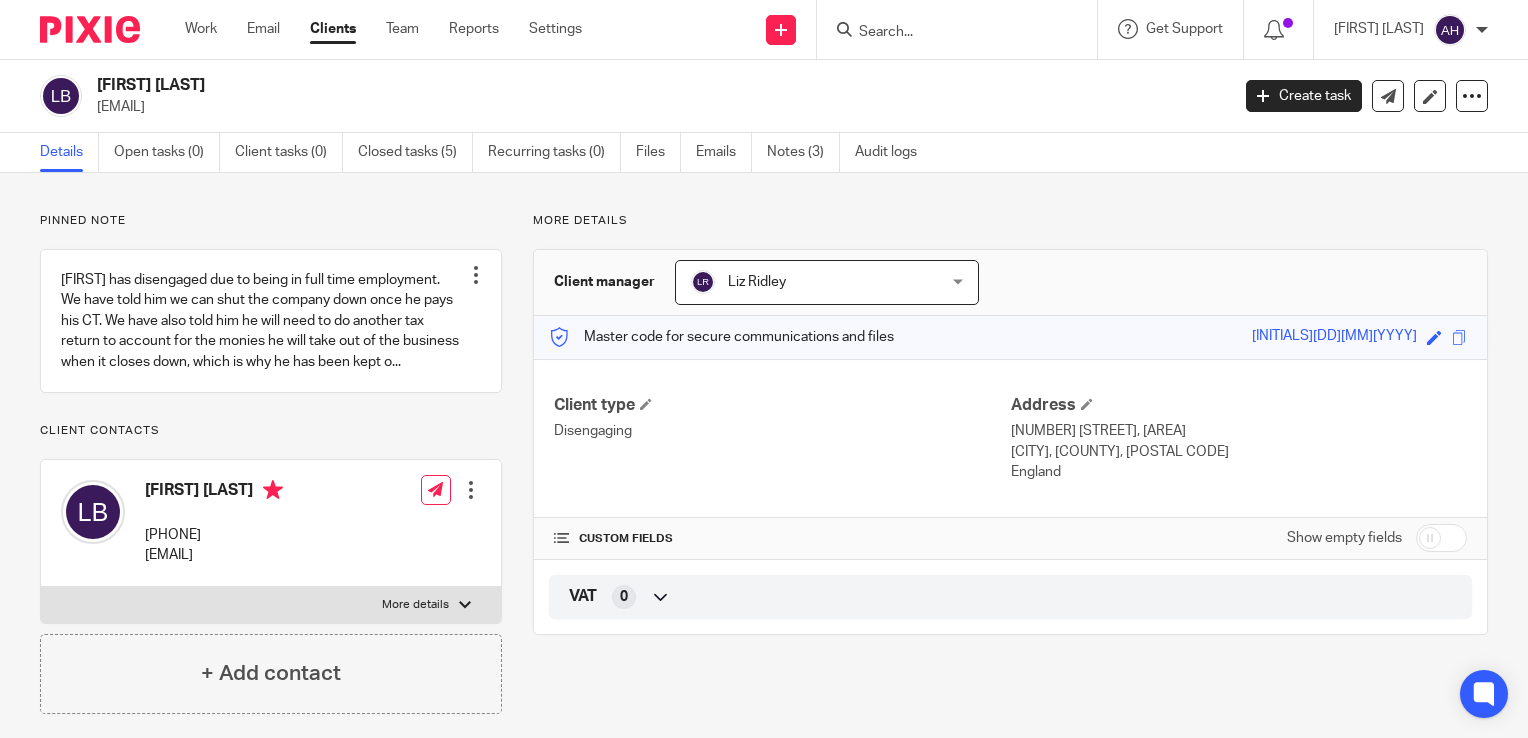 scroll, scrollTop: 0, scrollLeft: 0, axis: both 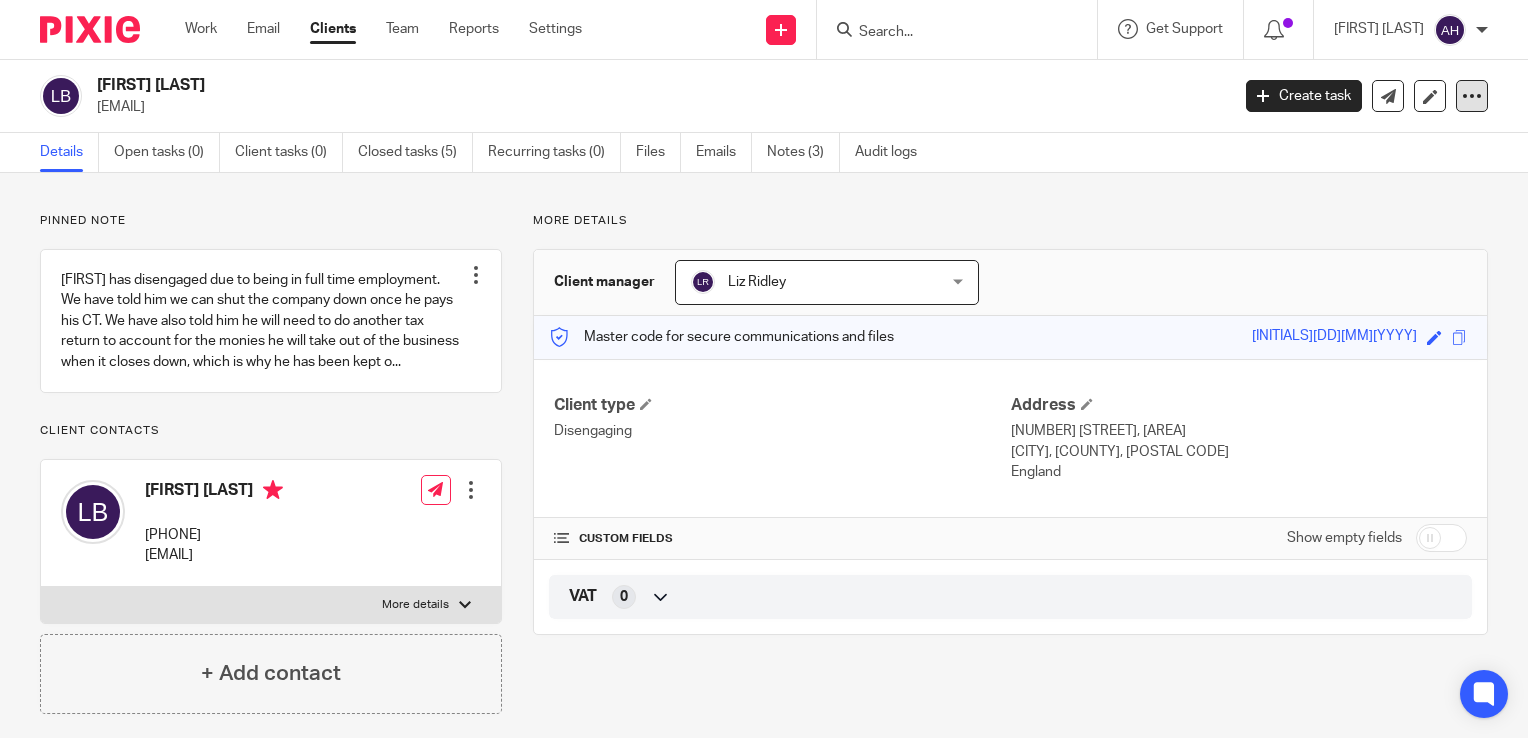 click at bounding box center (1472, 96) 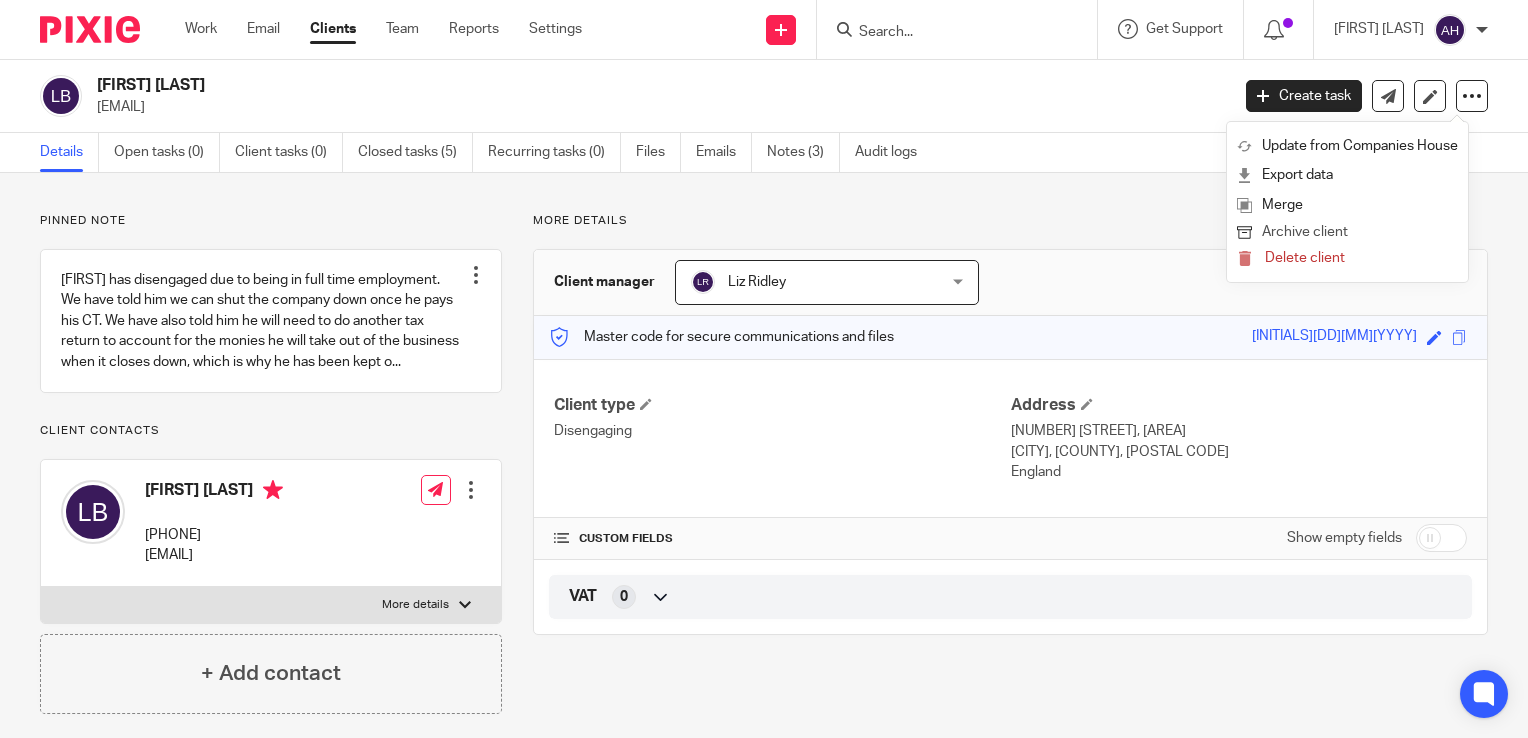click on "Archive client" at bounding box center (1347, 233) 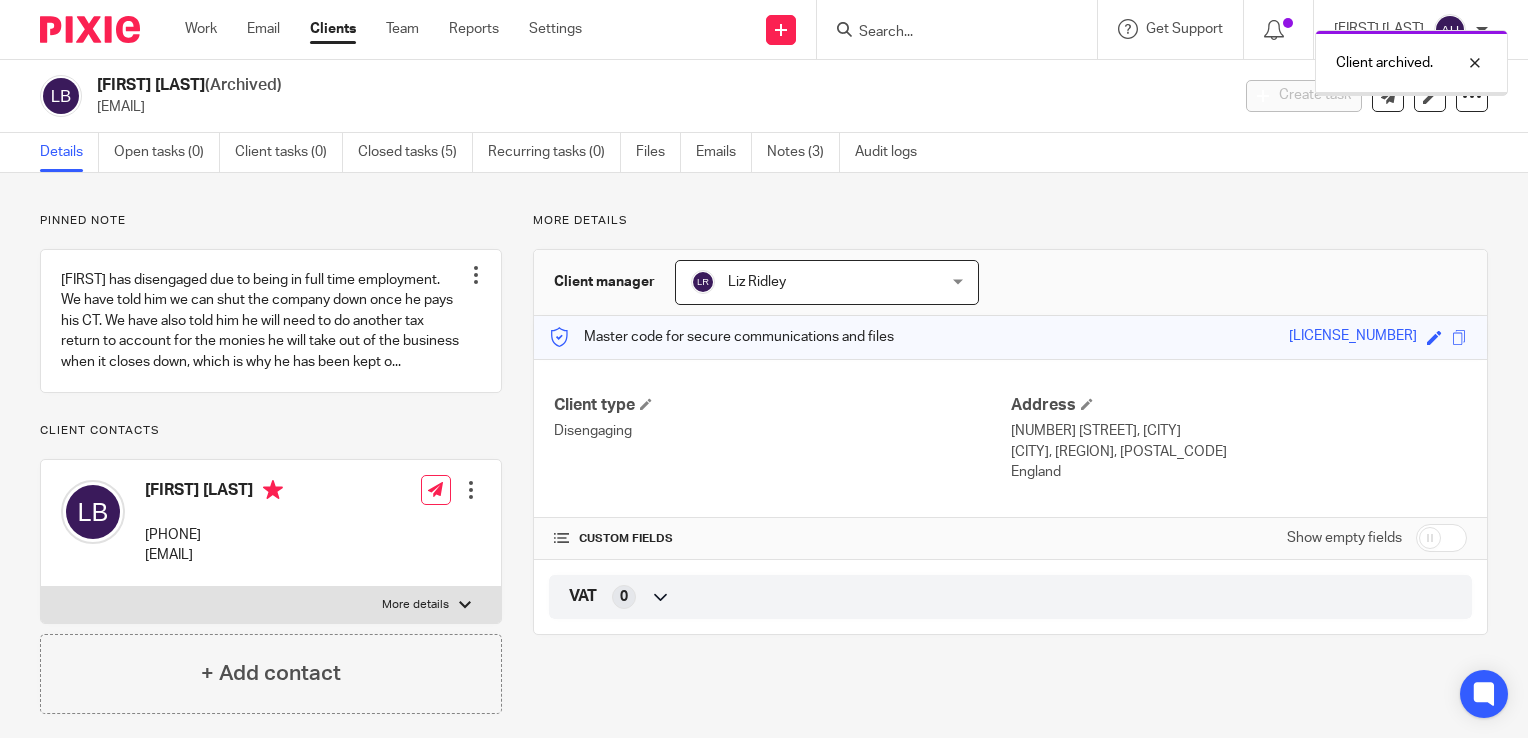 scroll, scrollTop: 0, scrollLeft: 0, axis: both 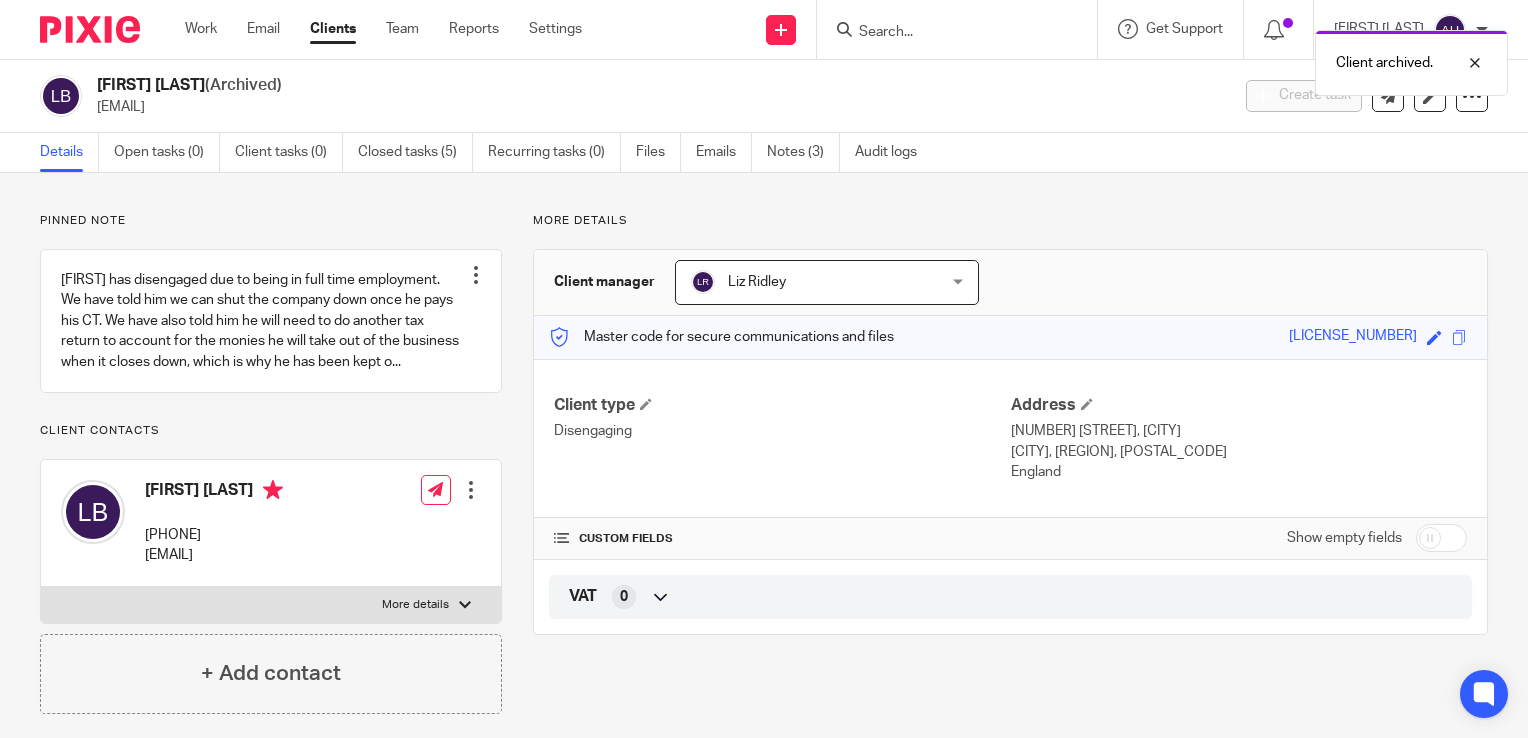 click on "Clients" at bounding box center (333, 29) 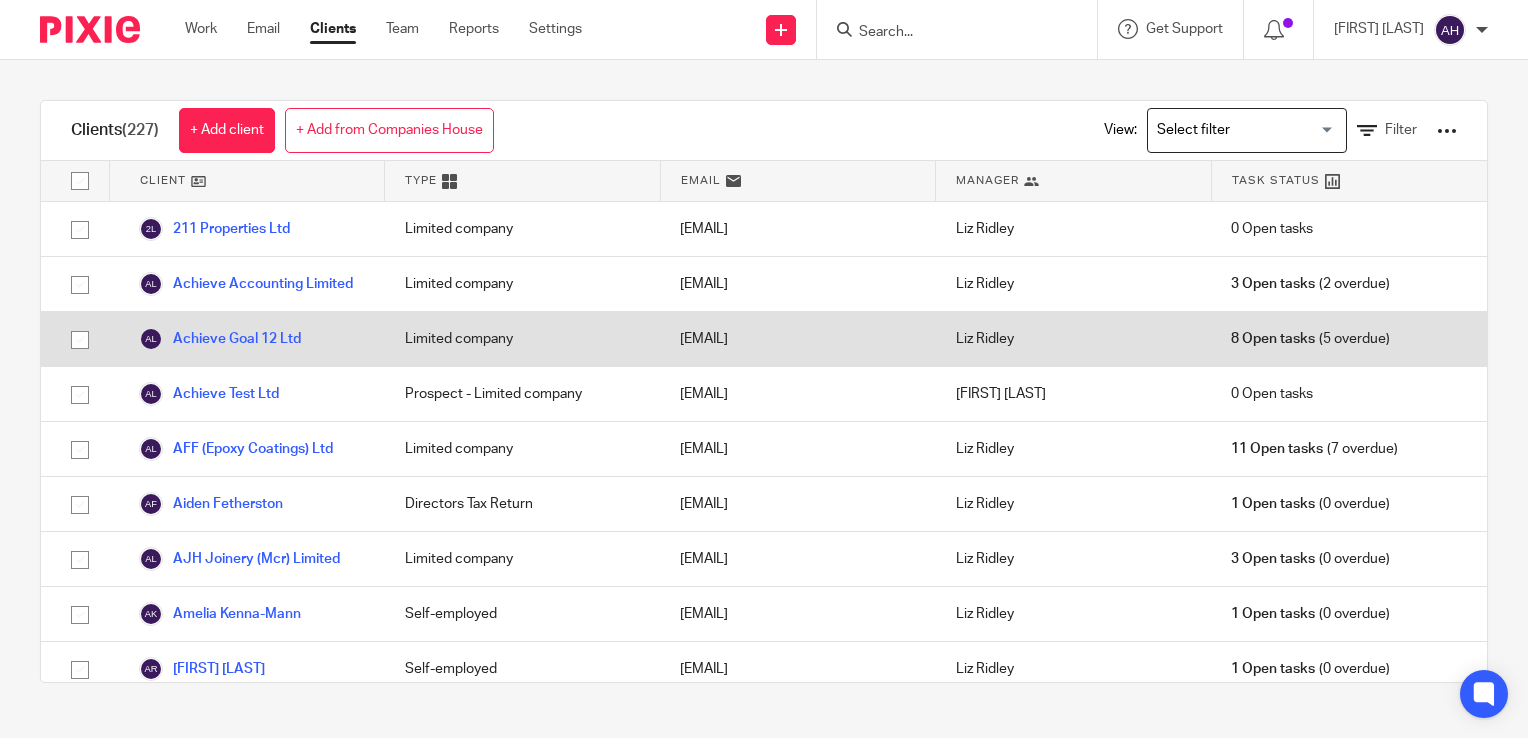 scroll, scrollTop: 0, scrollLeft: 0, axis: both 